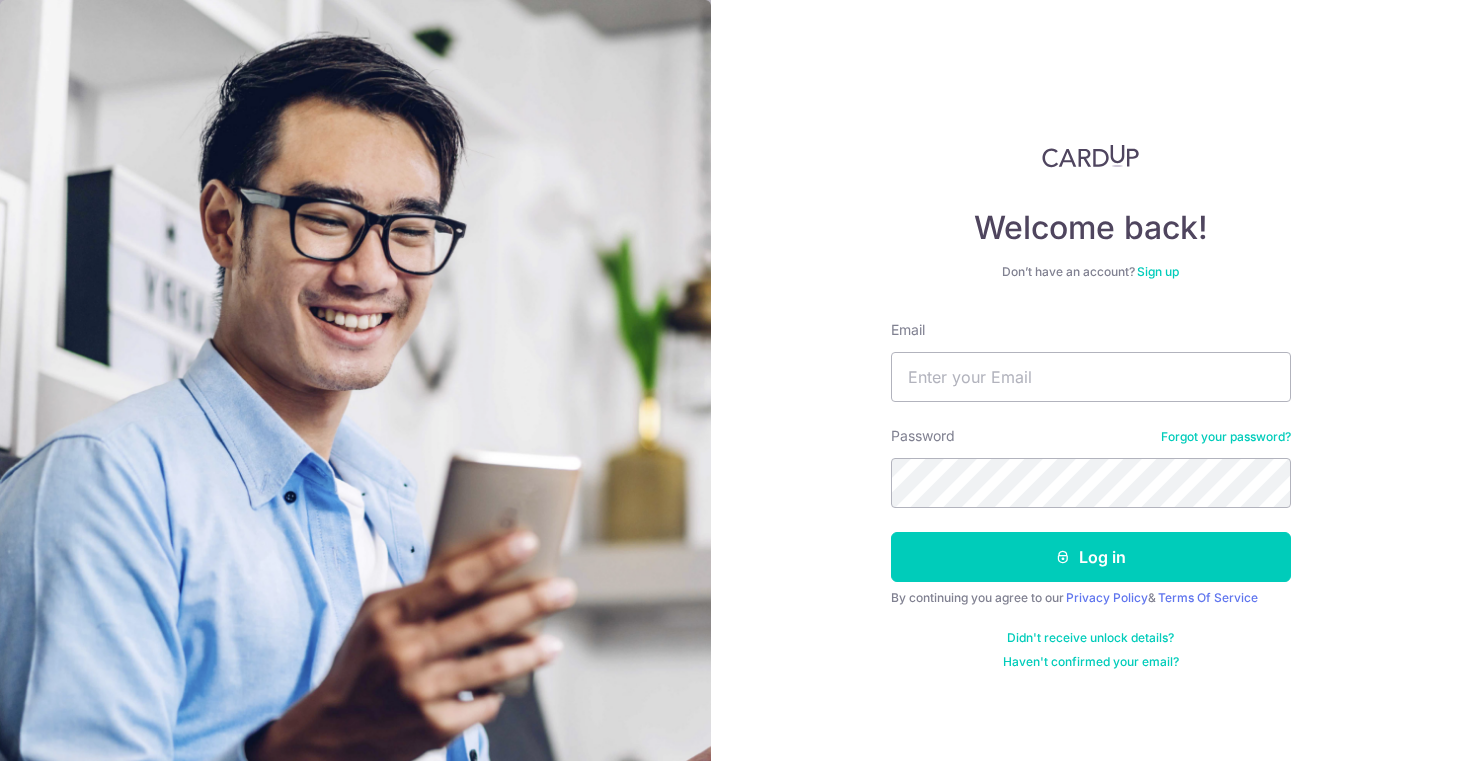 scroll, scrollTop: 0, scrollLeft: 0, axis: both 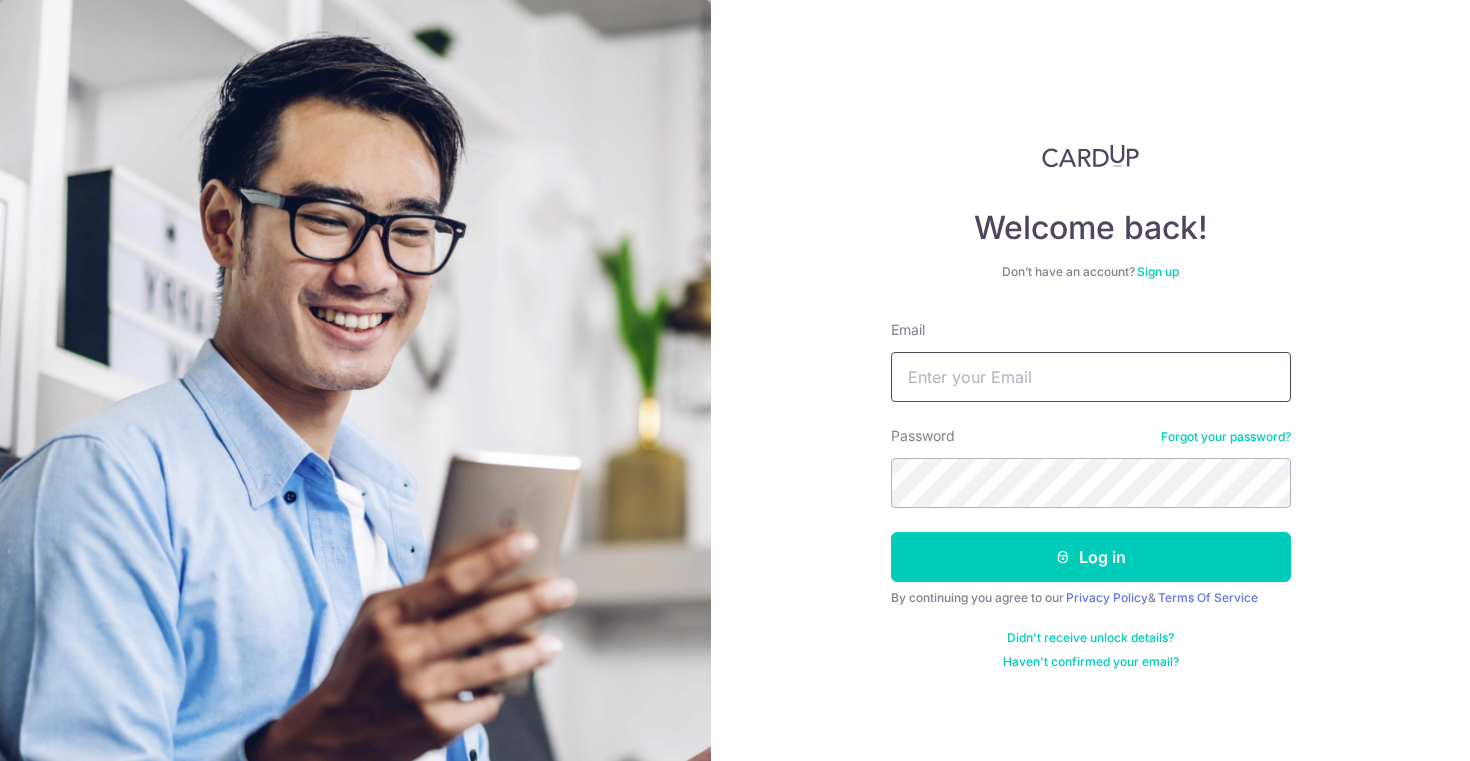 click on "Email" at bounding box center (1091, 377) 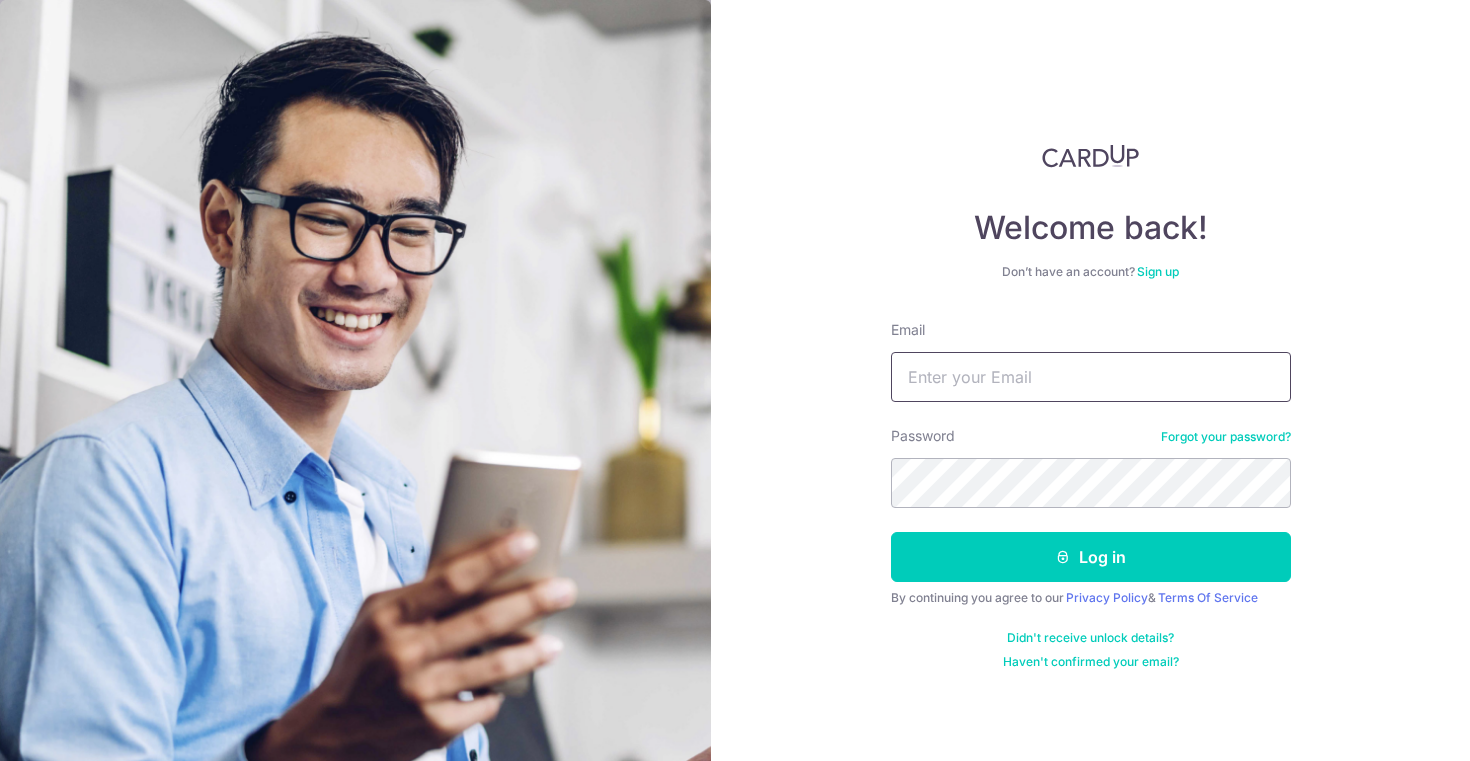 type on "yeekaixin@hotmail.com" 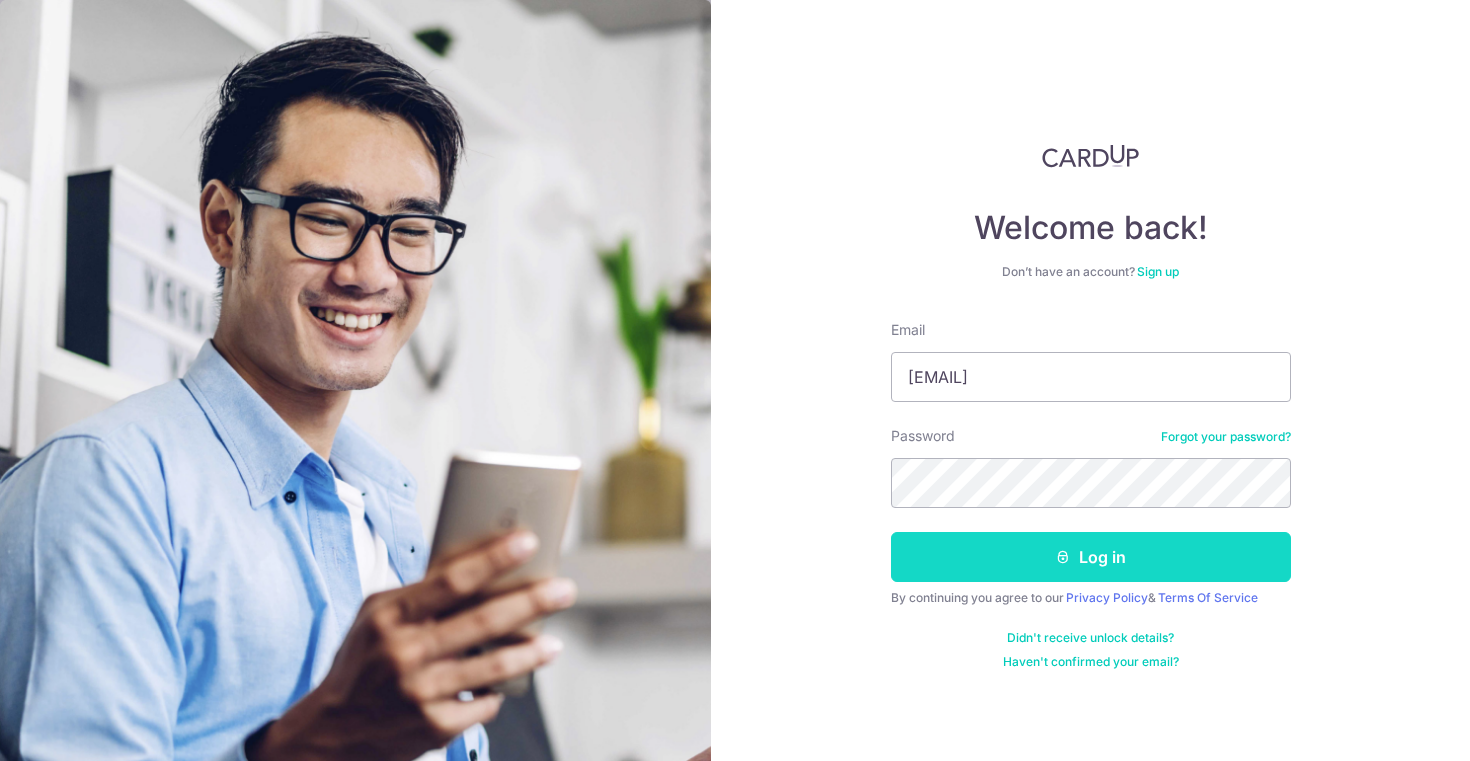 click on "Log in" at bounding box center [1091, 557] 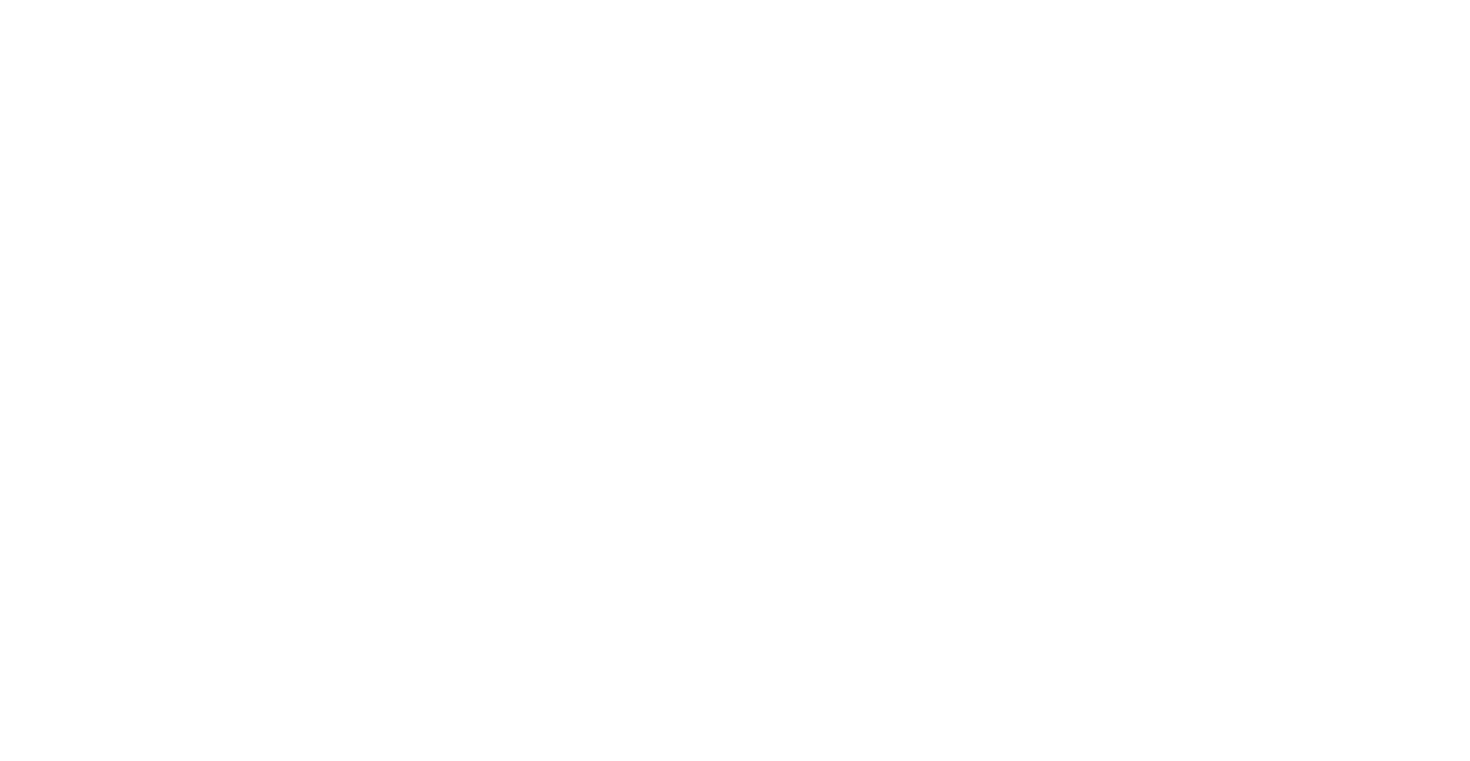 scroll, scrollTop: 0, scrollLeft: 0, axis: both 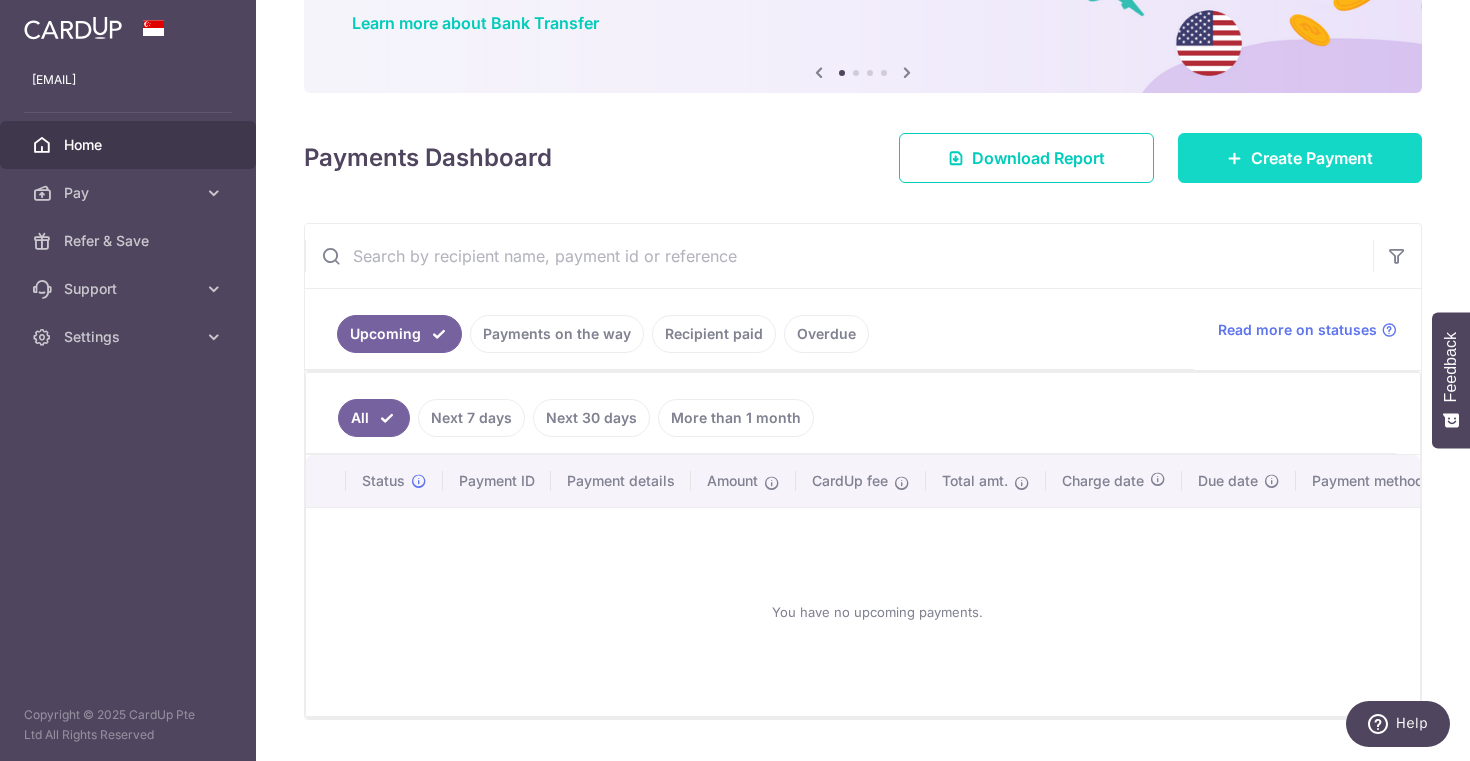 click at bounding box center [1235, 158] 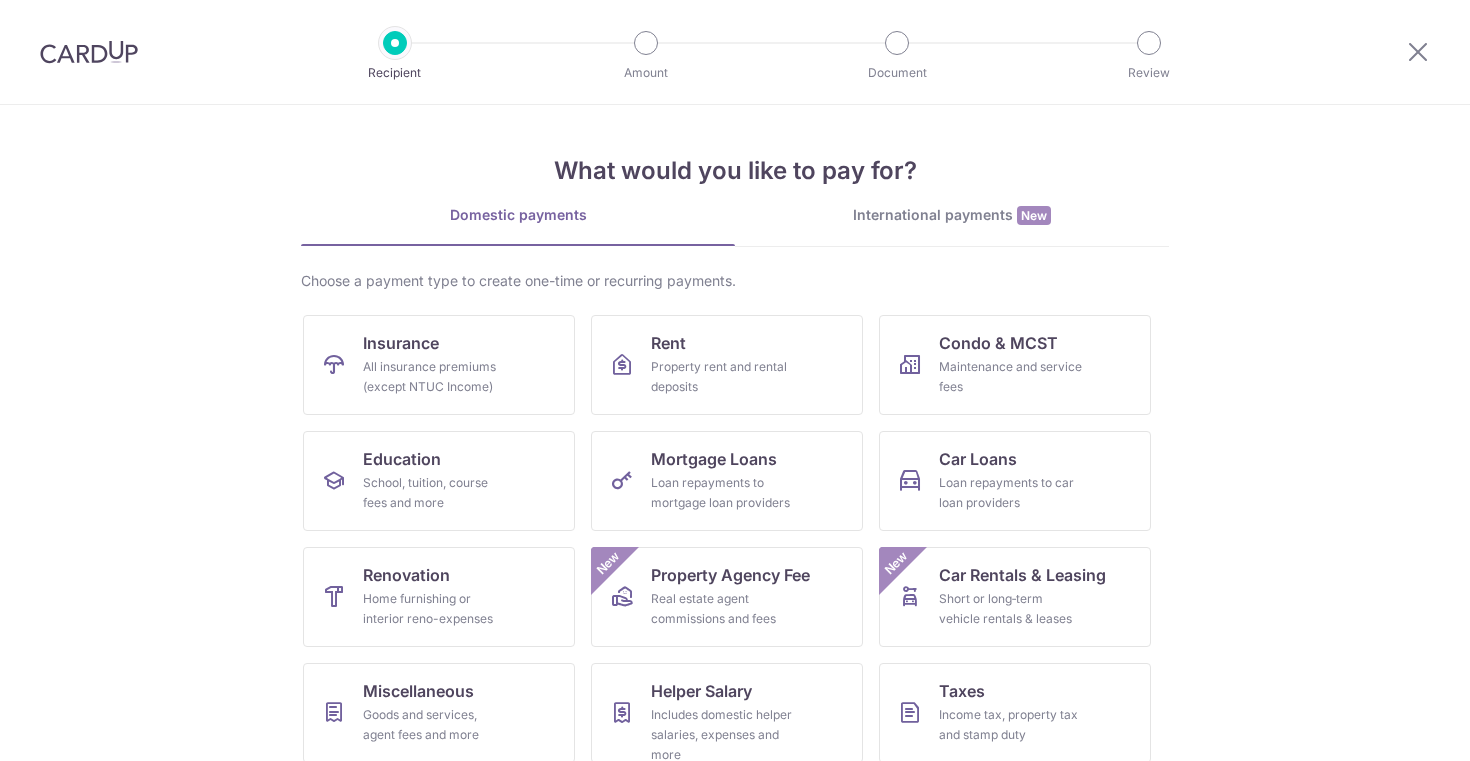 scroll, scrollTop: 0, scrollLeft: 0, axis: both 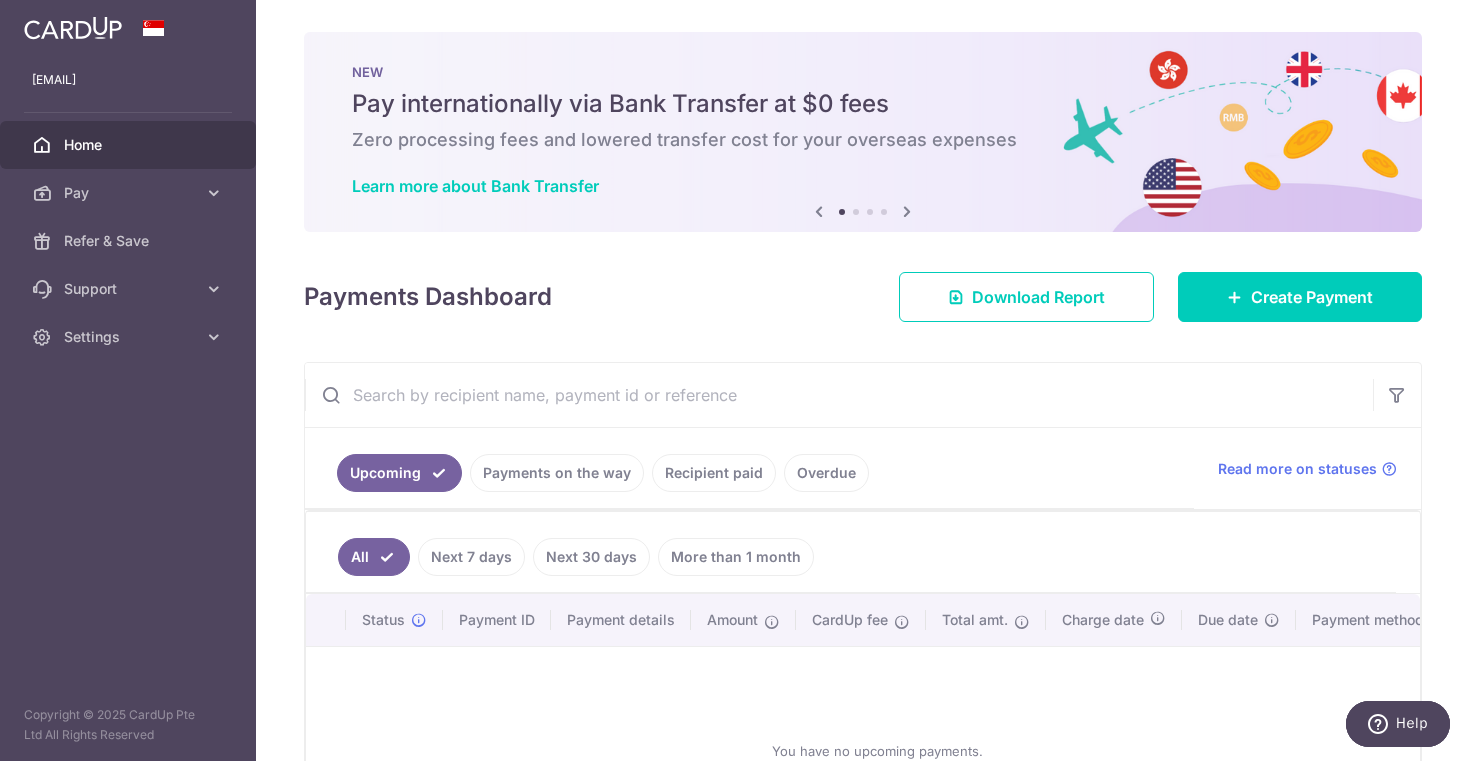 click at bounding box center (907, 211) 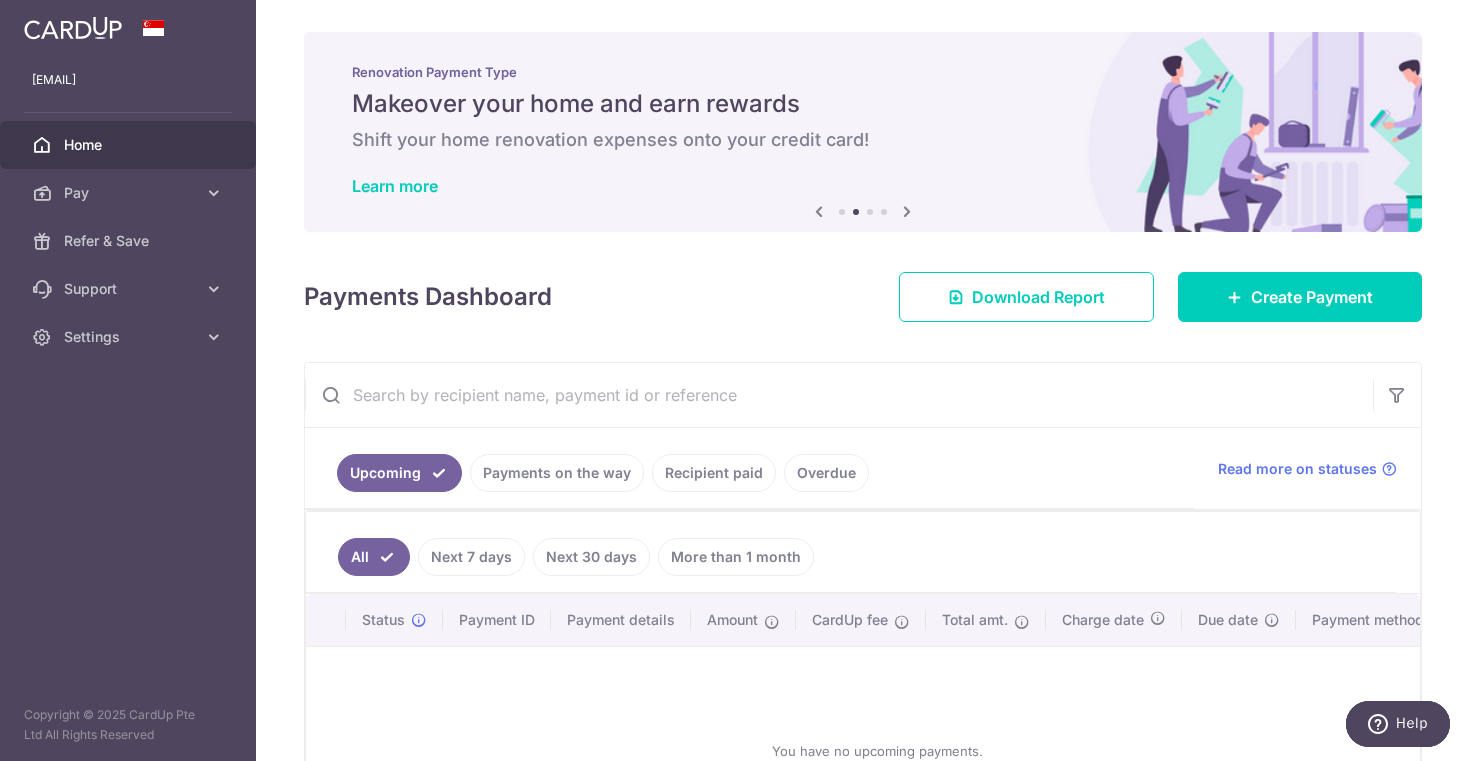 click at bounding box center [907, 211] 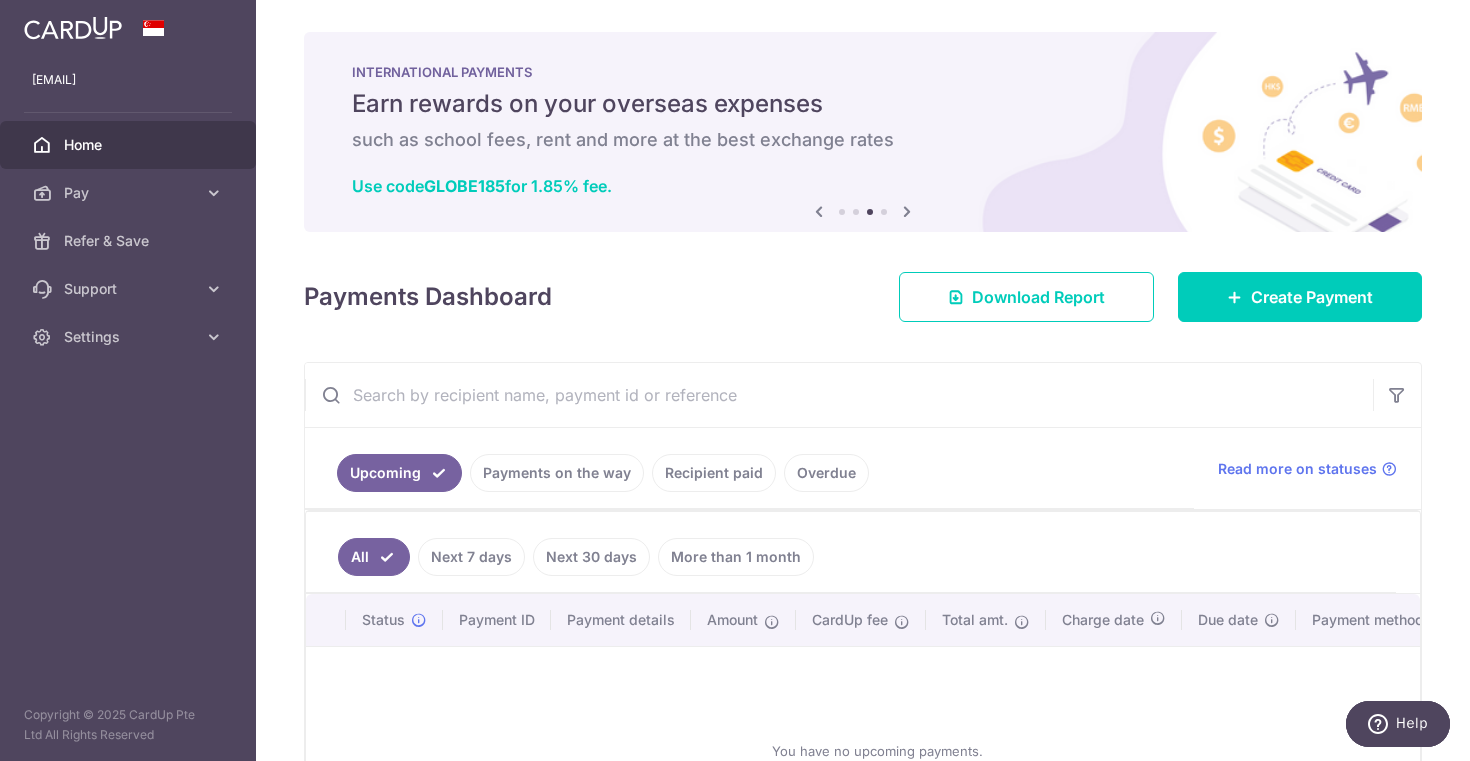 click at bounding box center [907, 211] 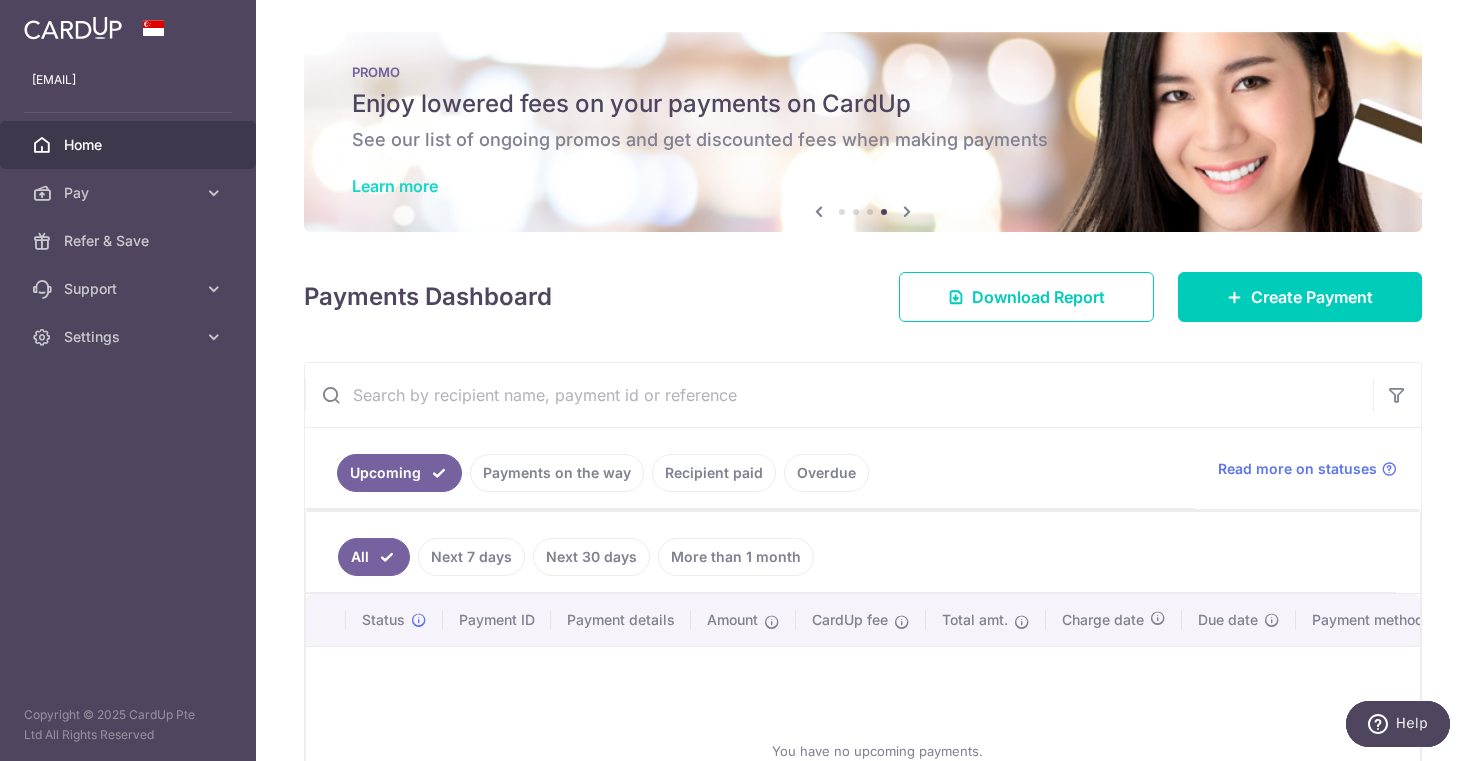 click on "Learn more" at bounding box center [395, 186] 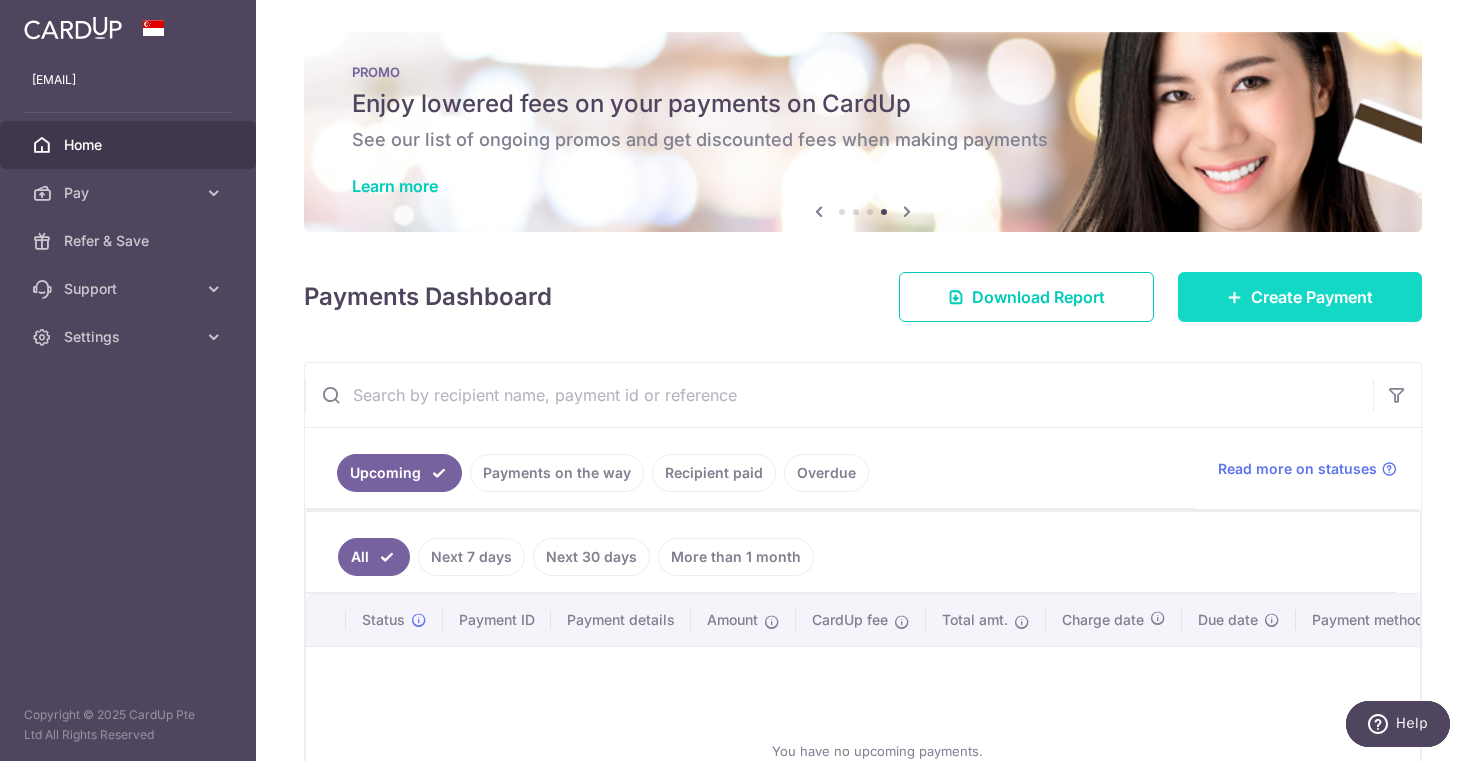 click on "Create Payment" at bounding box center (1312, 297) 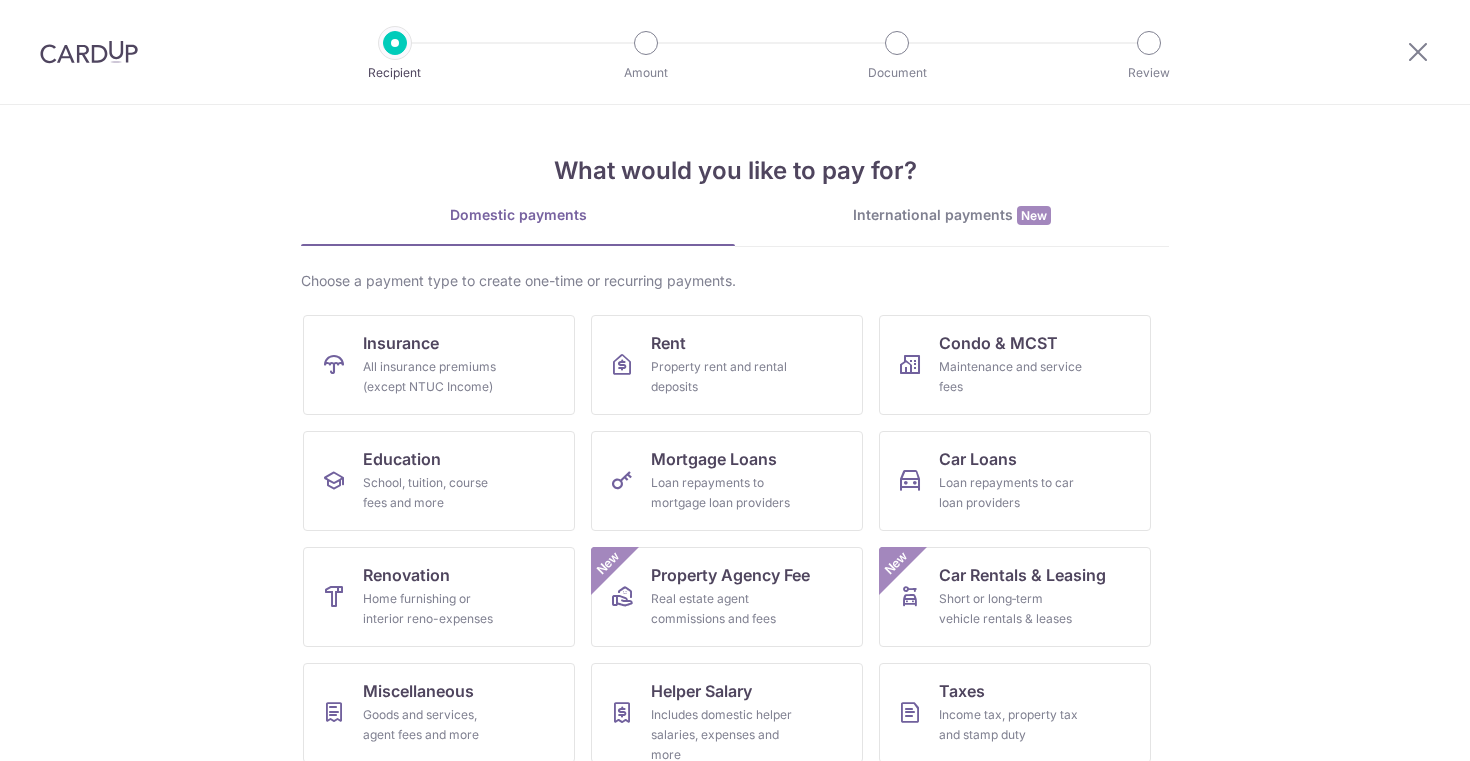 scroll, scrollTop: 0, scrollLeft: 0, axis: both 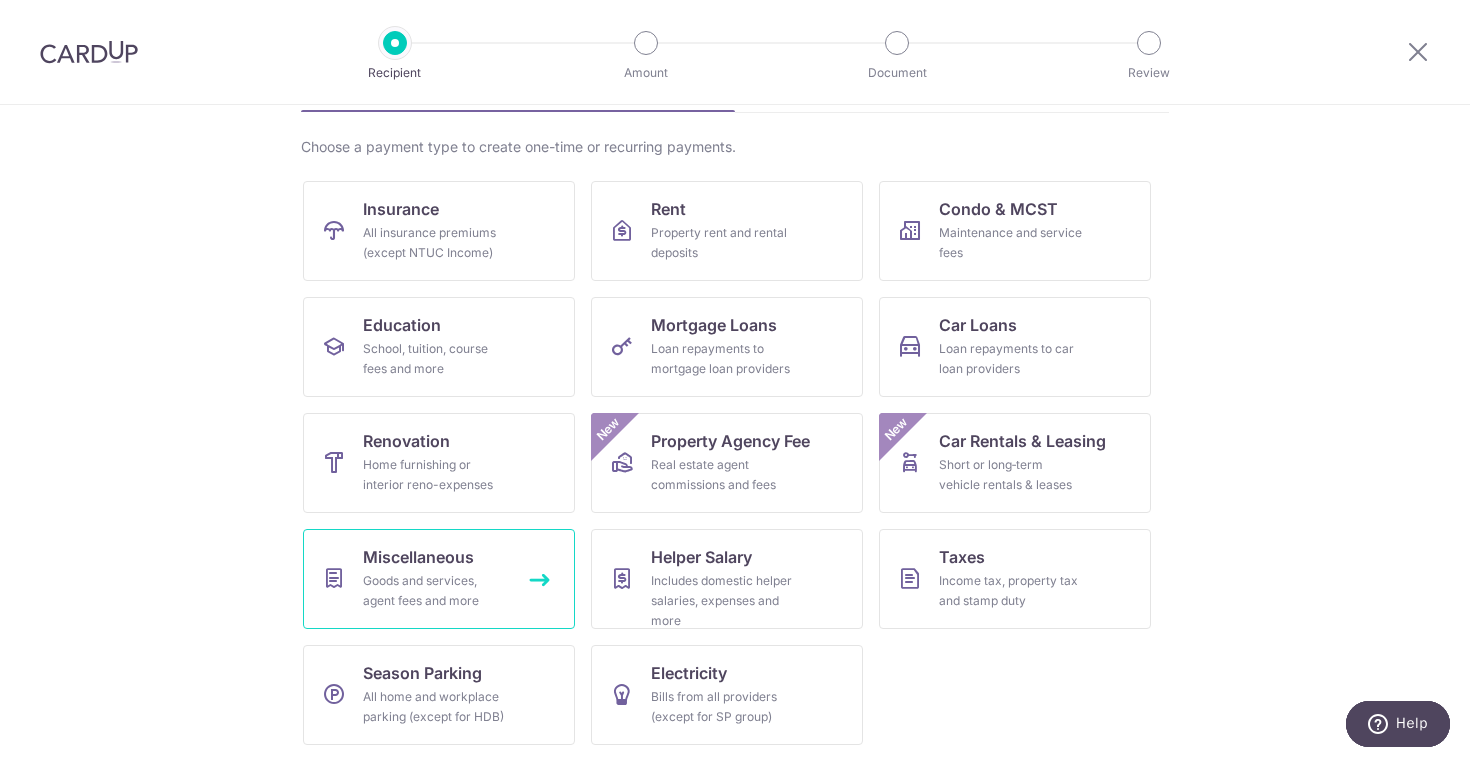 click on "Miscellaneous Goods and services, agent fees and more" at bounding box center (439, 579) 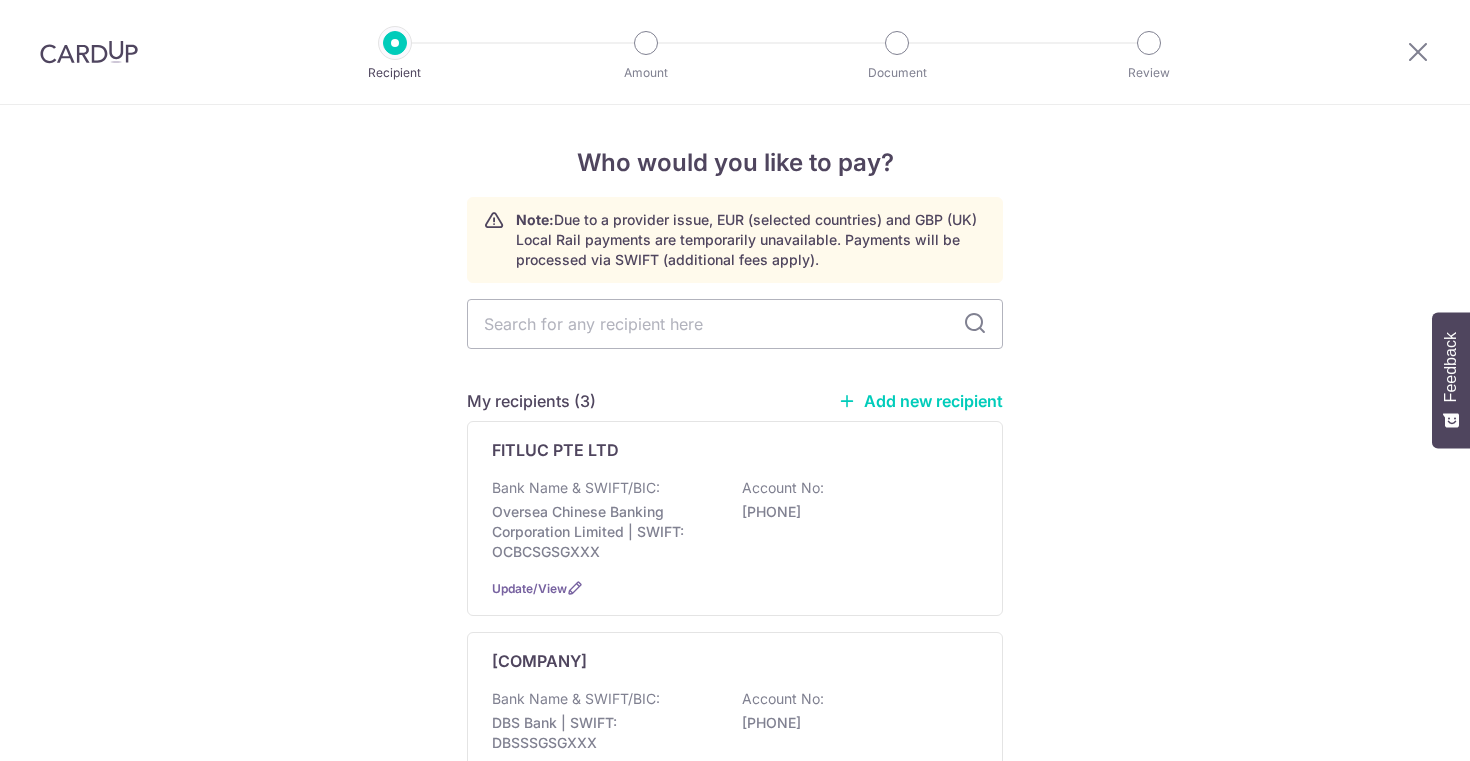 scroll, scrollTop: 0, scrollLeft: 0, axis: both 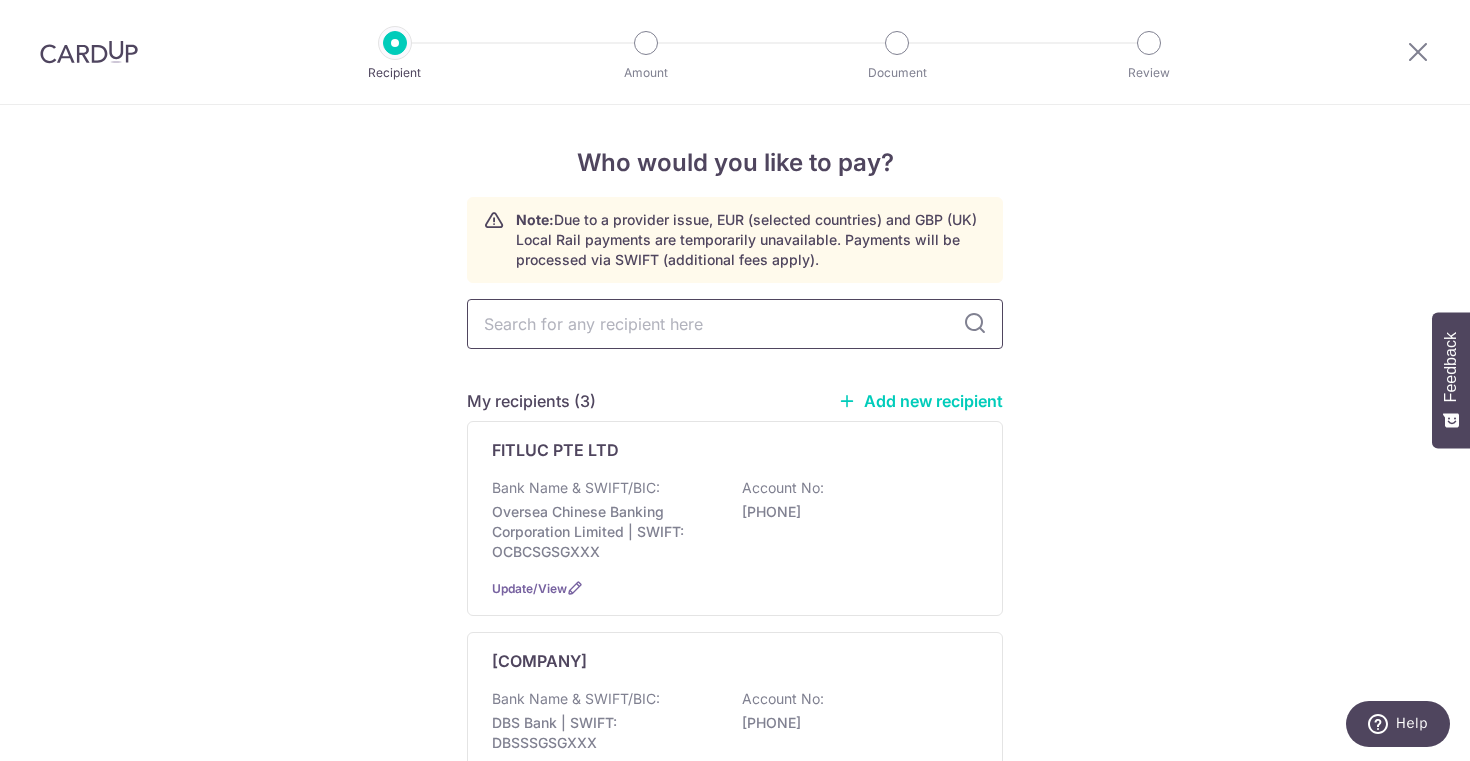 click at bounding box center (735, 324) 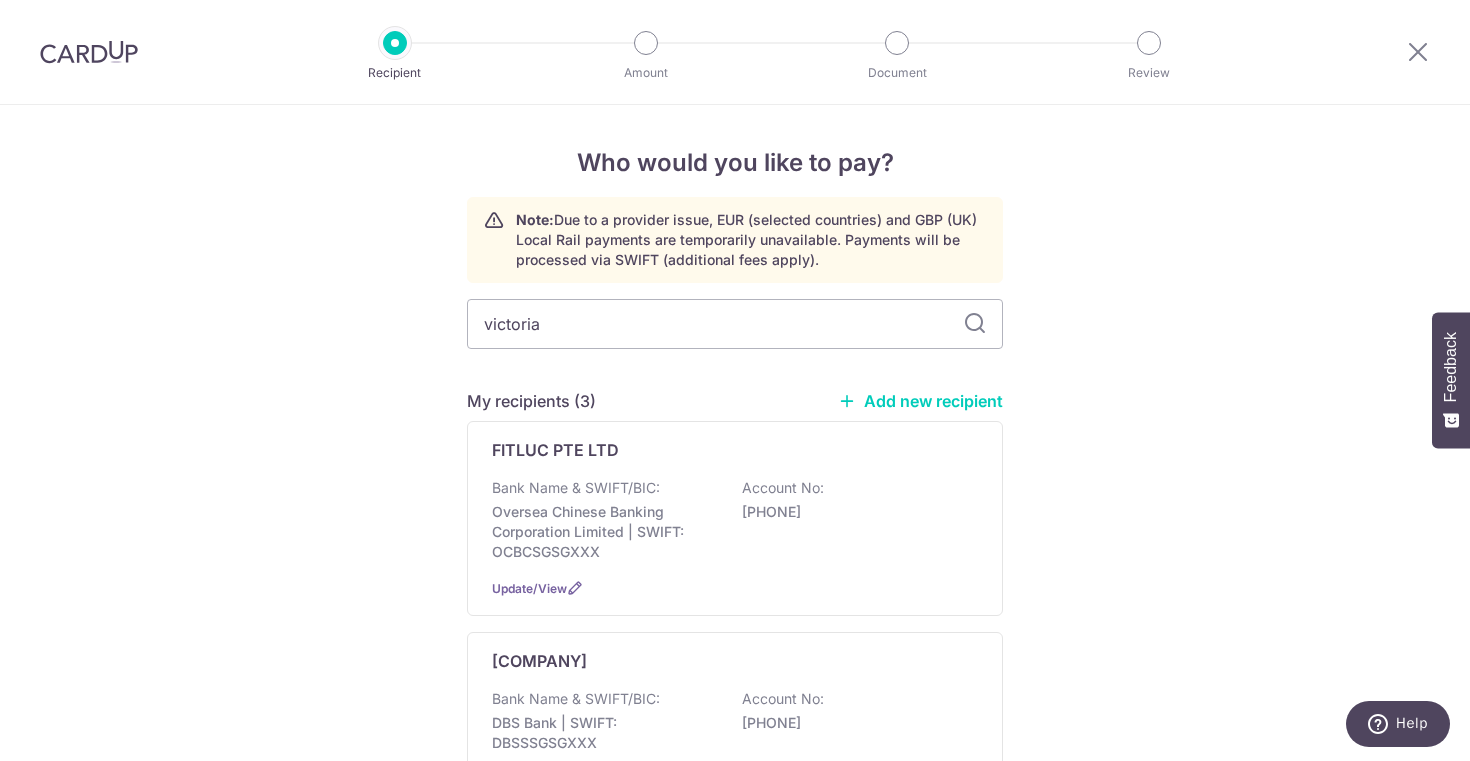 type on "victoria" 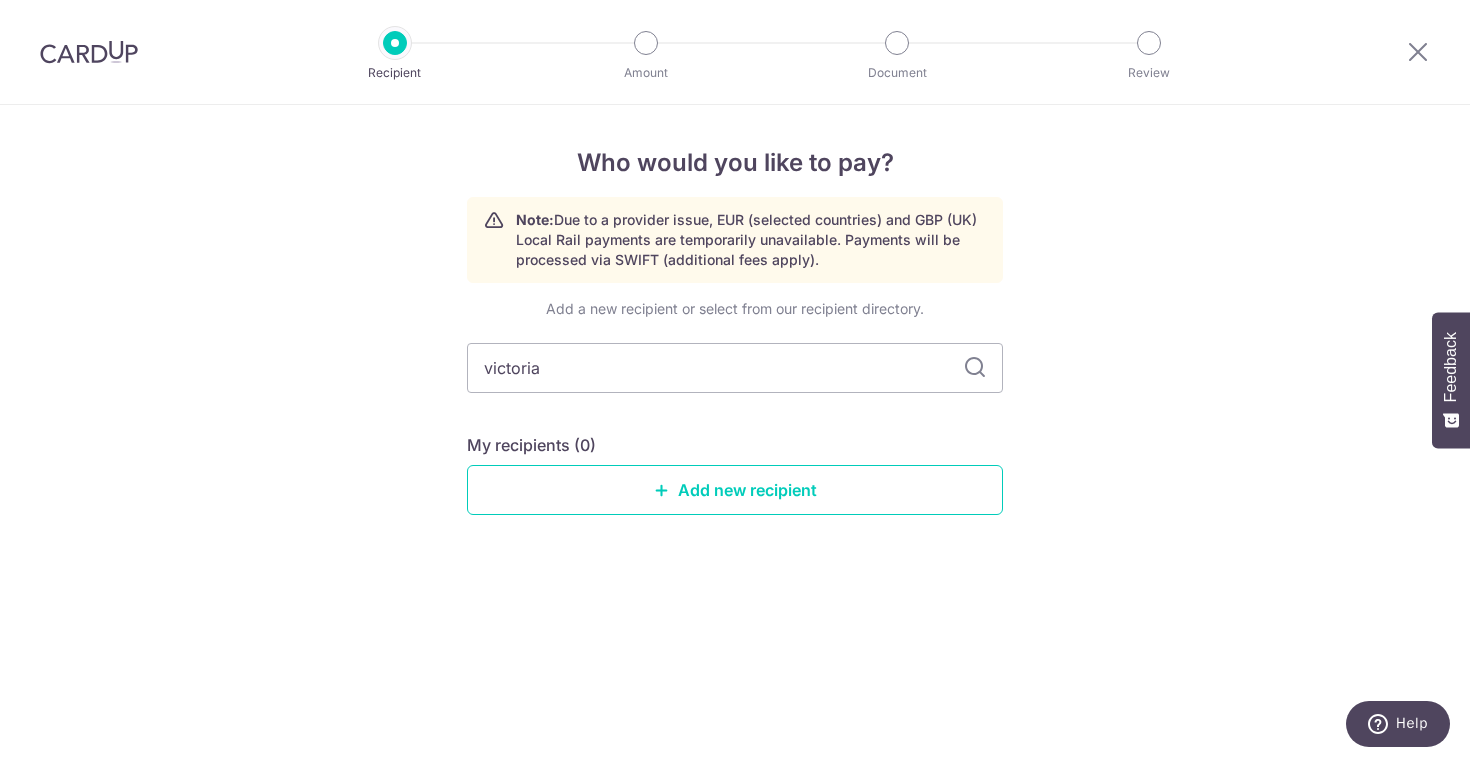 click on "Add new recipient" at bounding box center (735, 490) 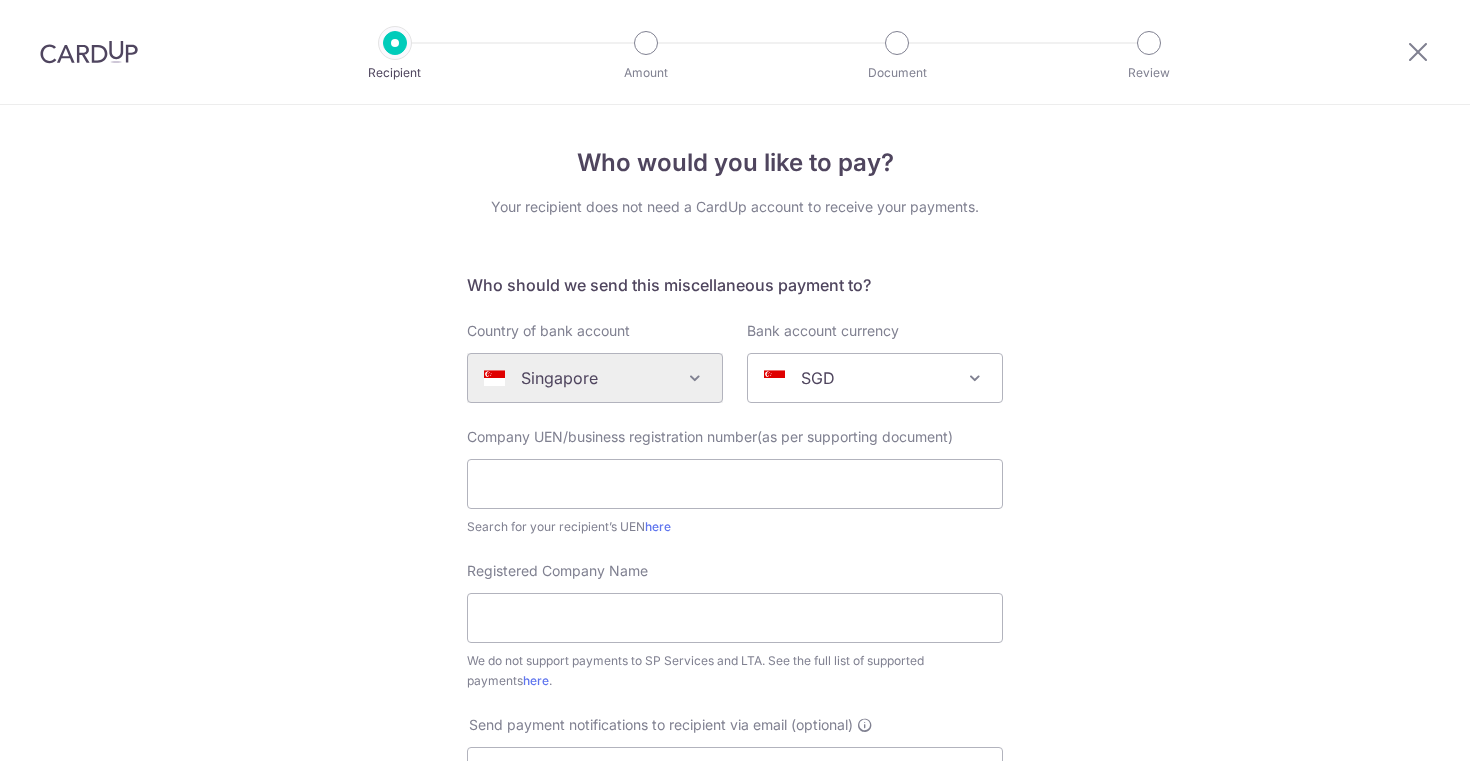 scroll, scrollTop: 0, scrollLeft: 0, axis: both 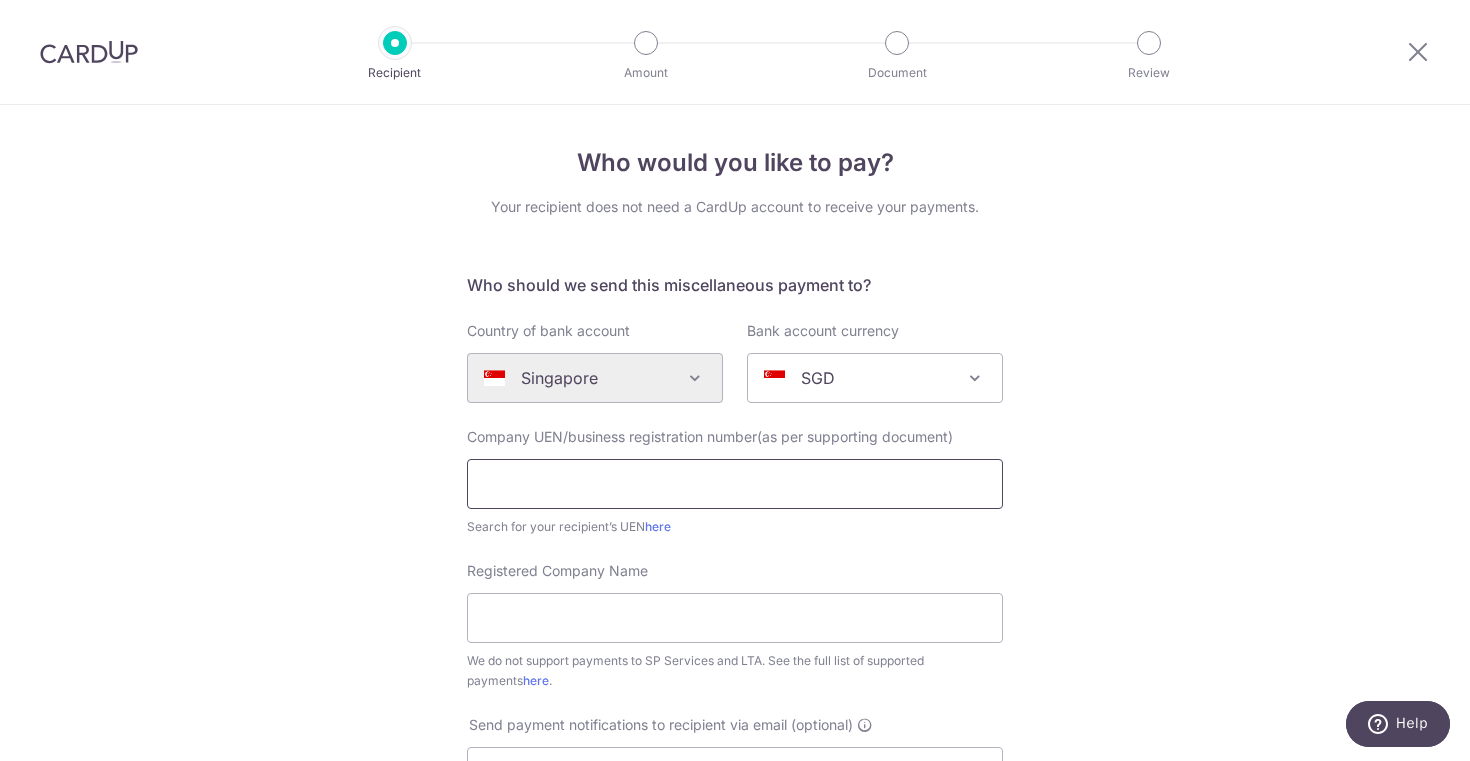 click at bounding box center (735, 484) 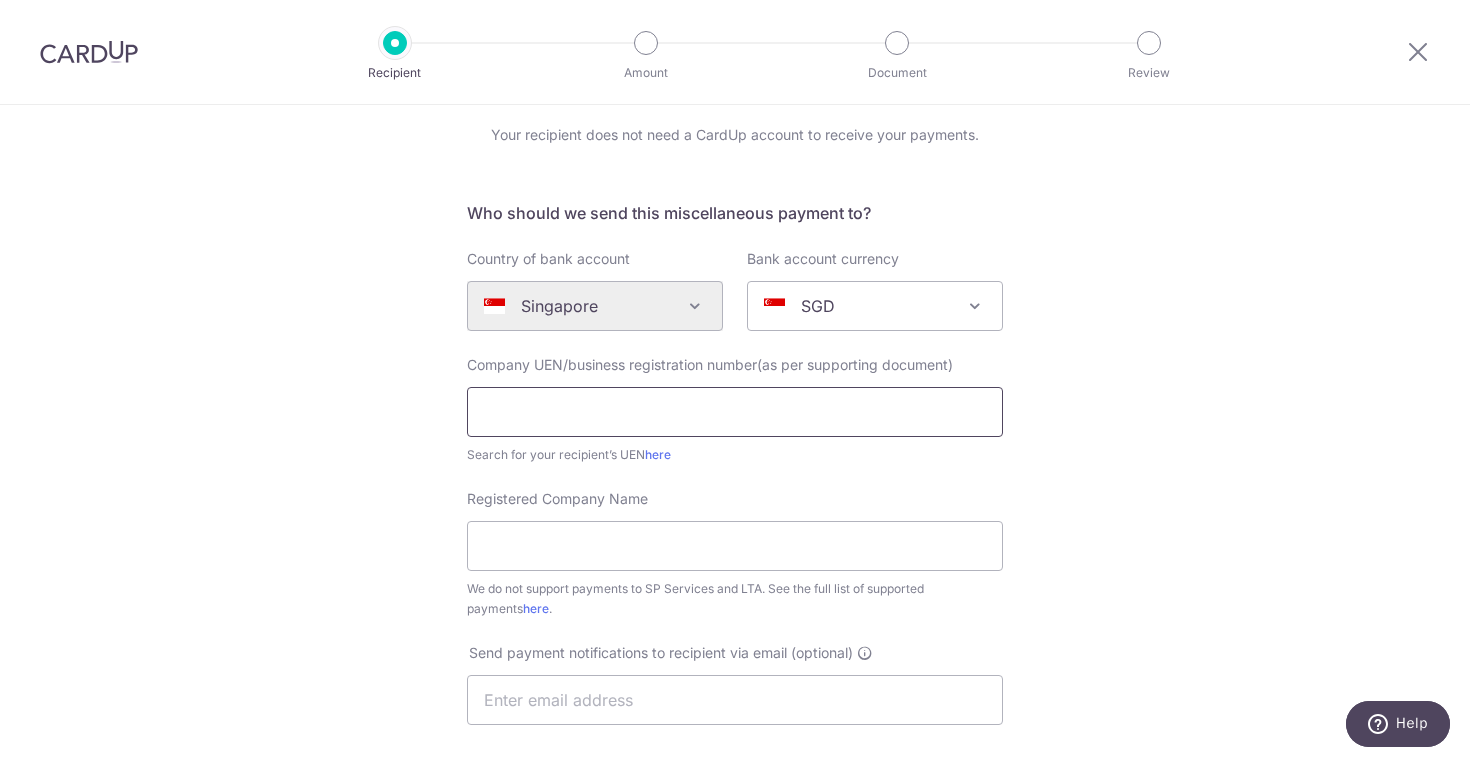 scroll, scrollTop: 80, scrollLeft: 0, axis: vertical 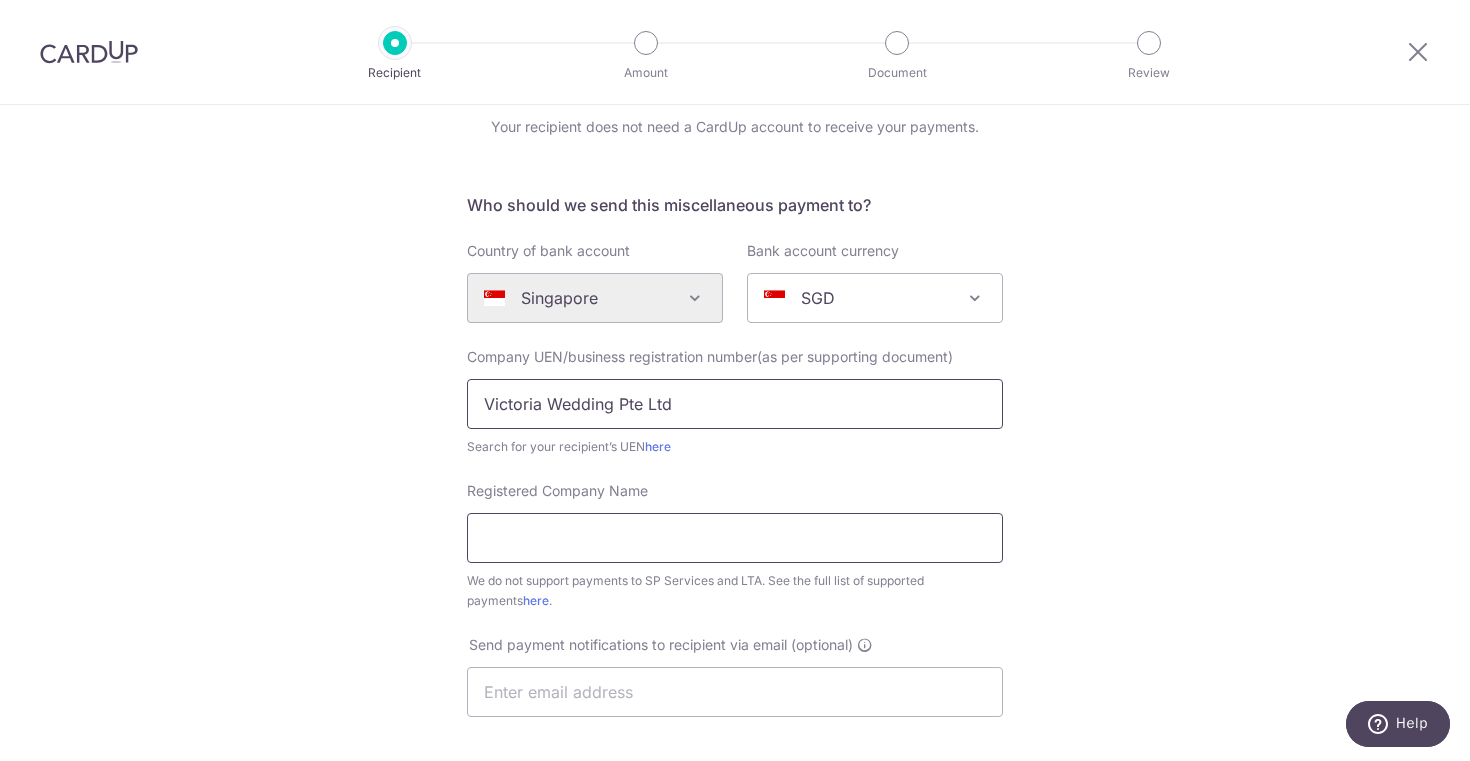 type on "Victoria Wedding Pte Ltd" 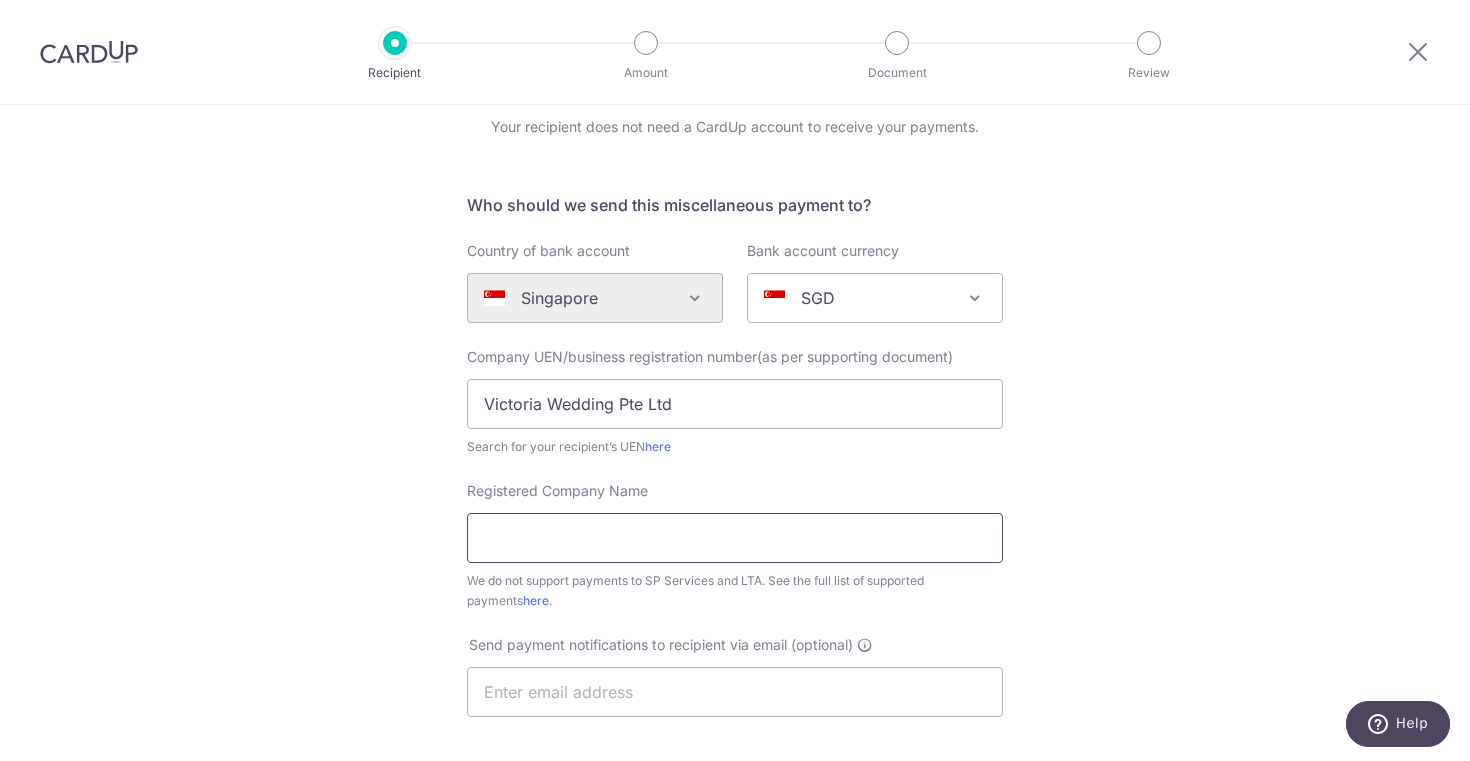 click on "Registered Company Name" at bounding box center [735, 538] 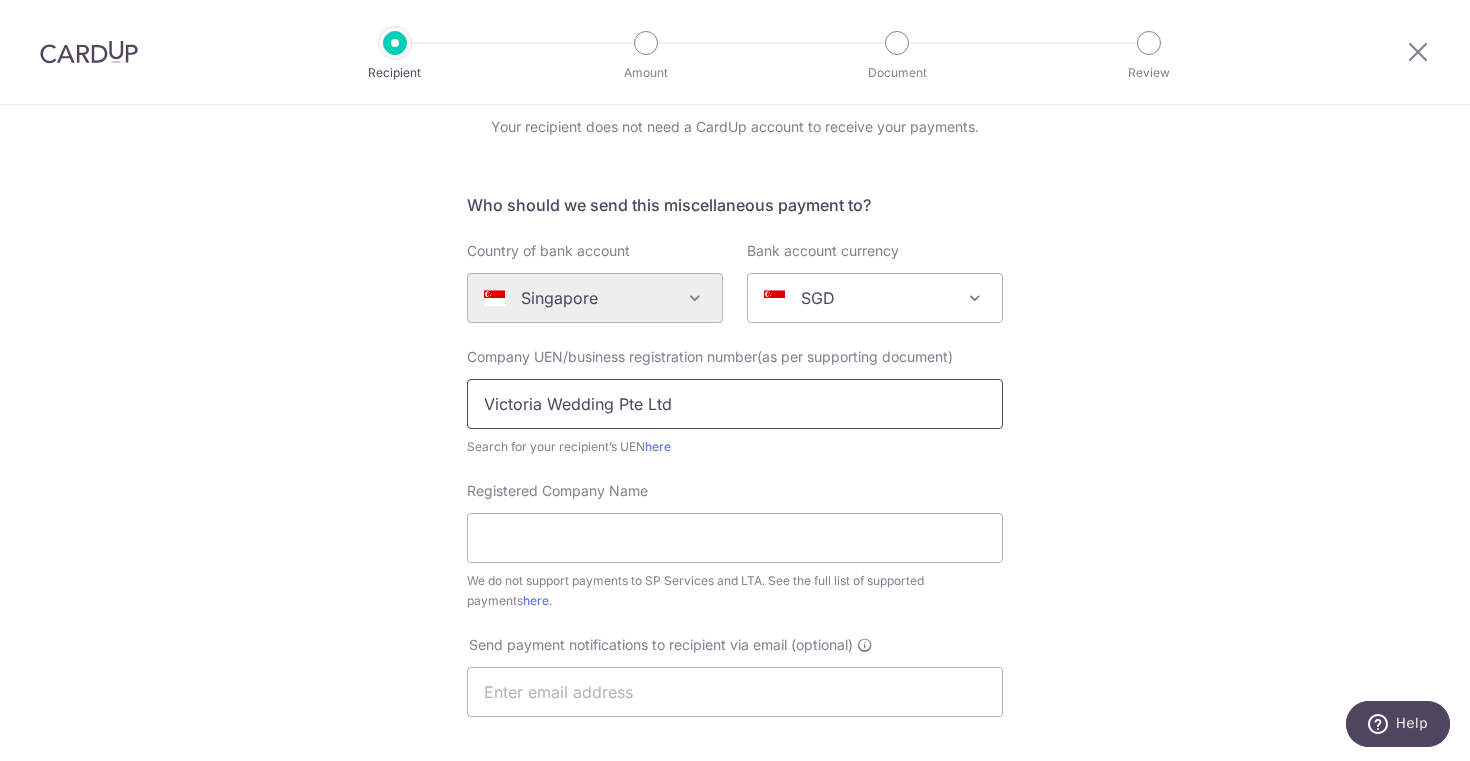 click on "Victoria Wedding Pte Ltd" at bounding box center (735, 404) 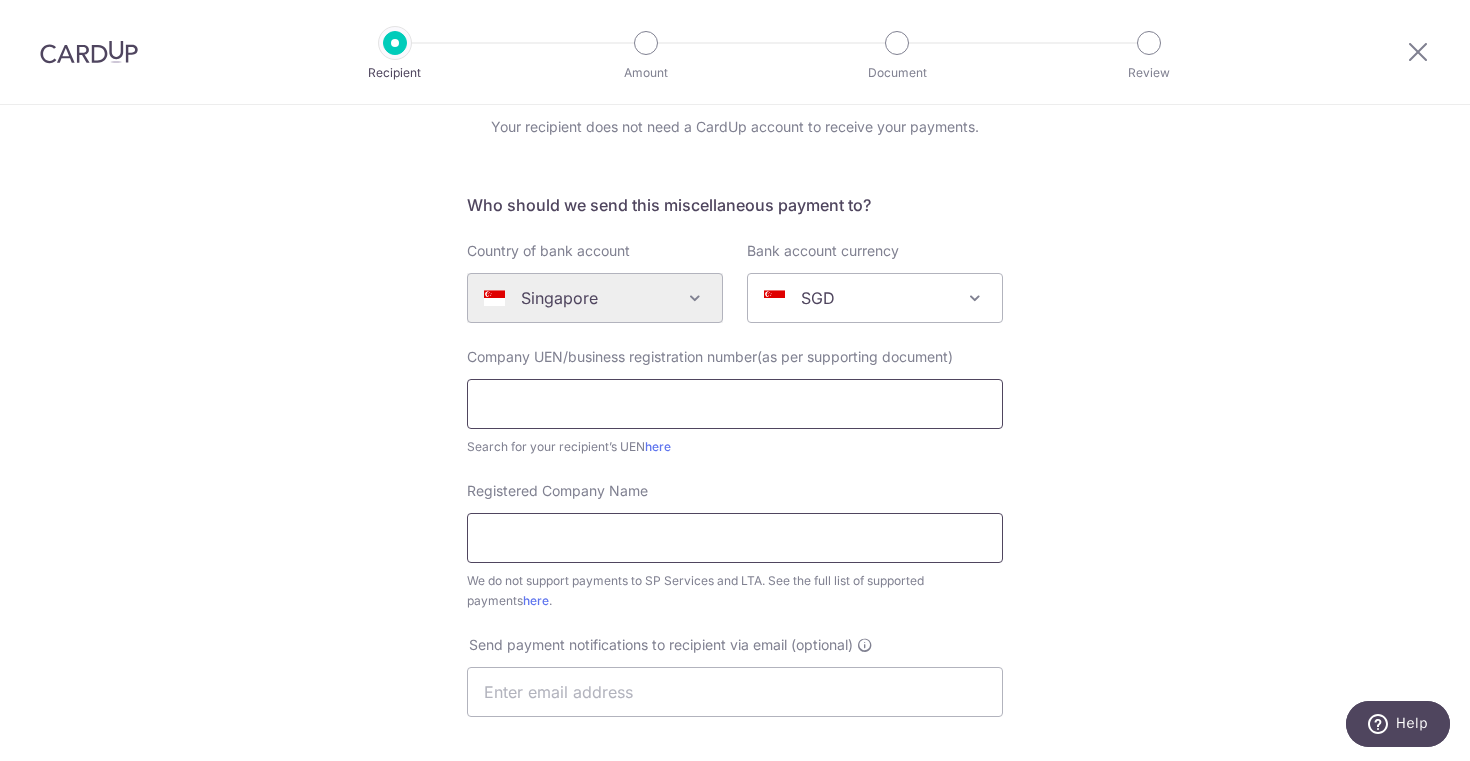 type 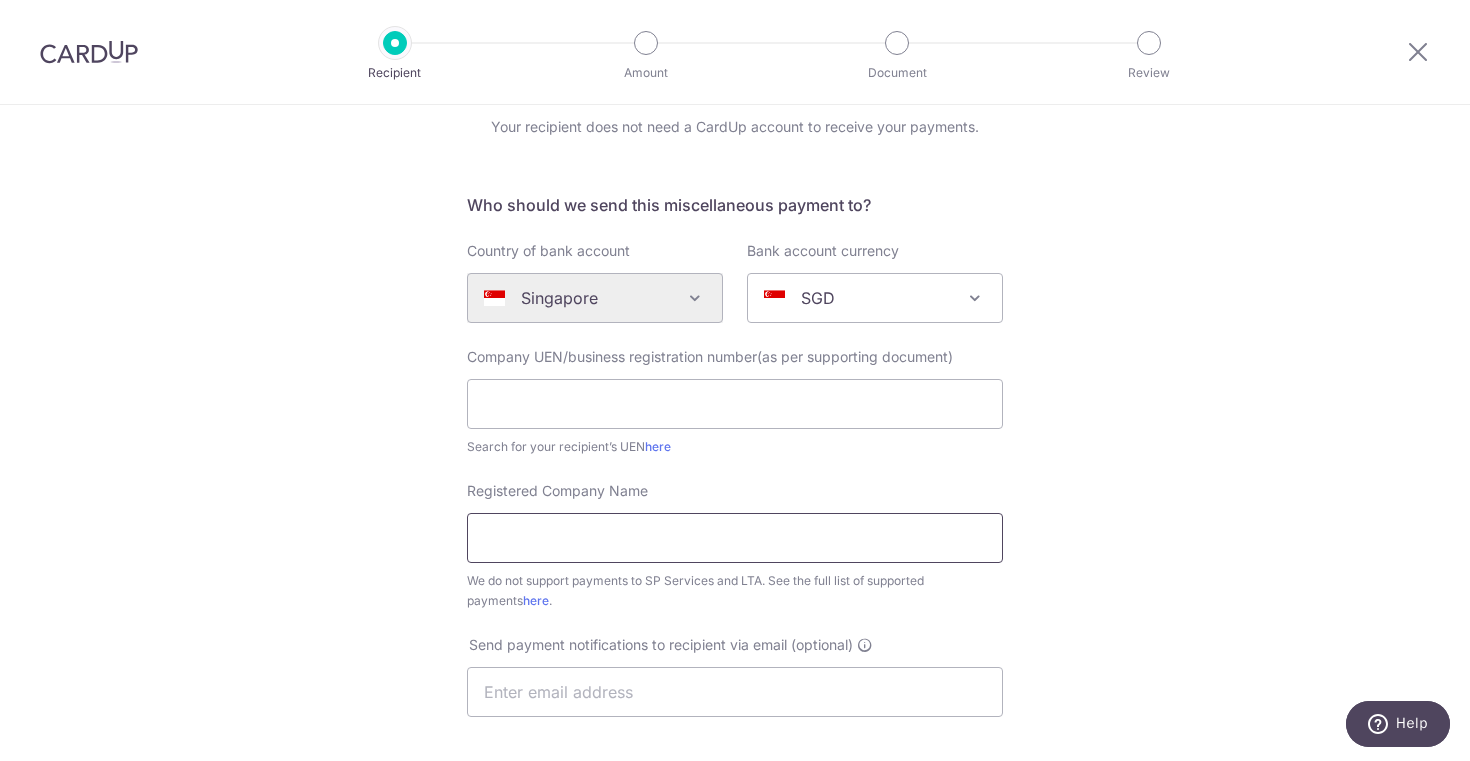 click on "Registered Company Name" at bounding box center (735, 538) 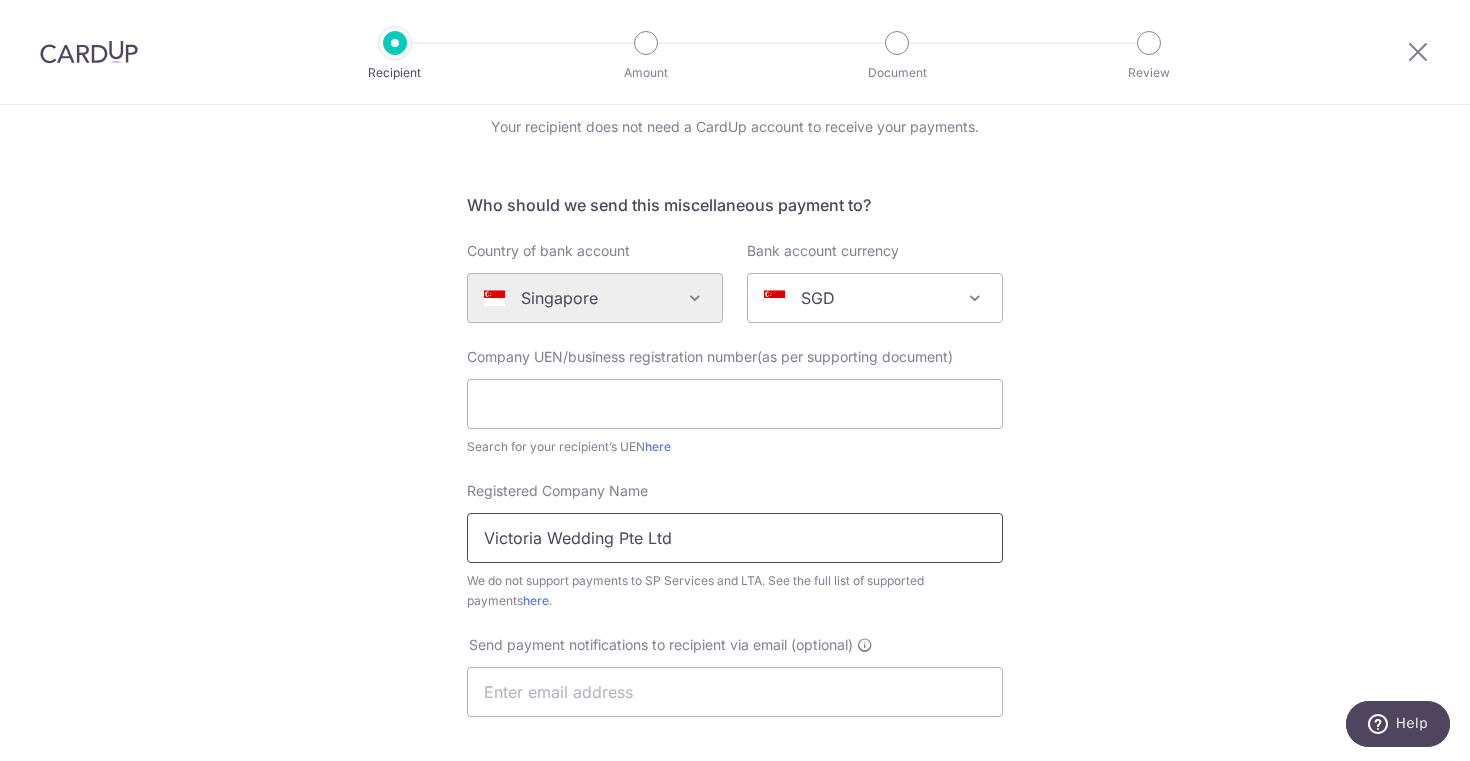 type on "Victoria Wedding Pte Ltd" 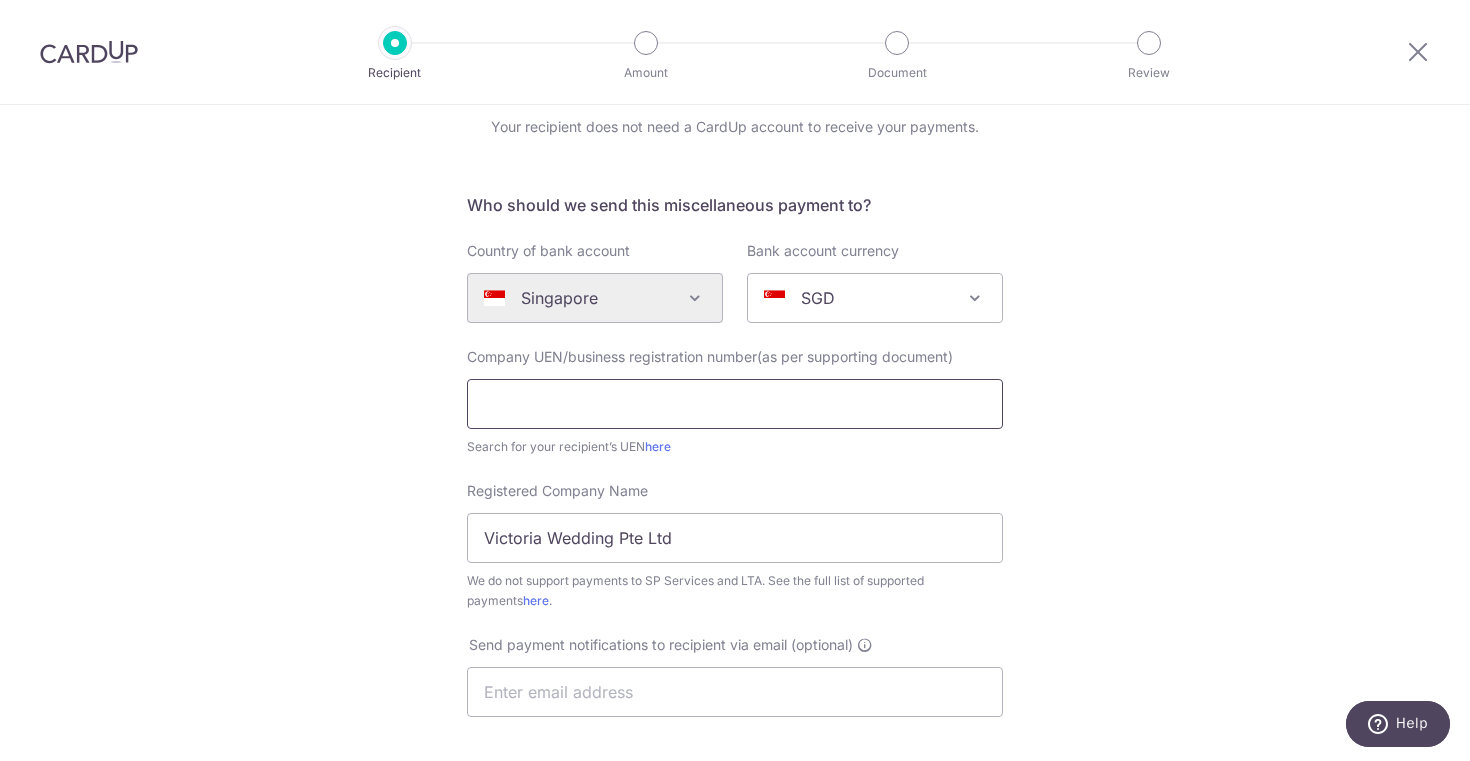 click at bounding box center (735, 404) 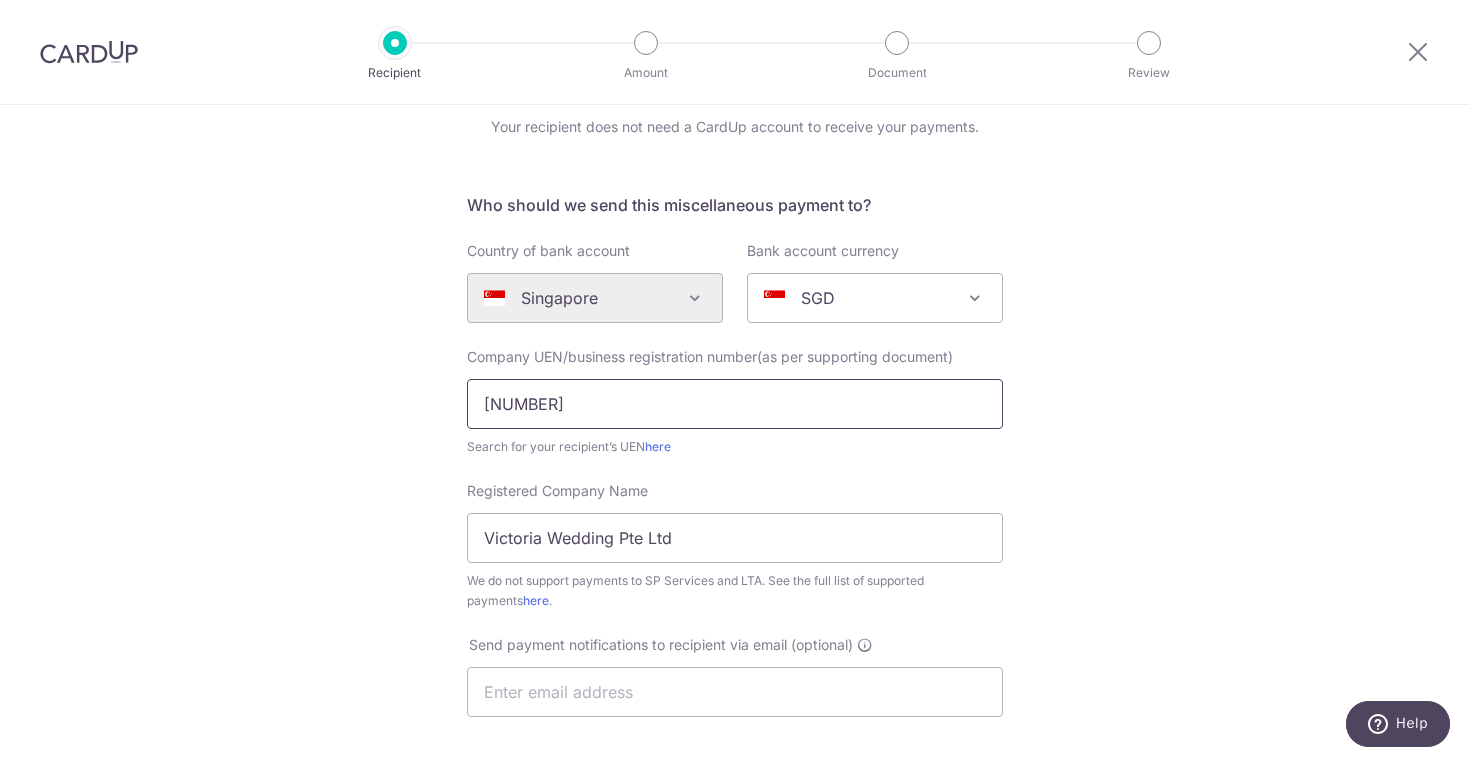 click on "201328272" at bounding box center [735, 404] 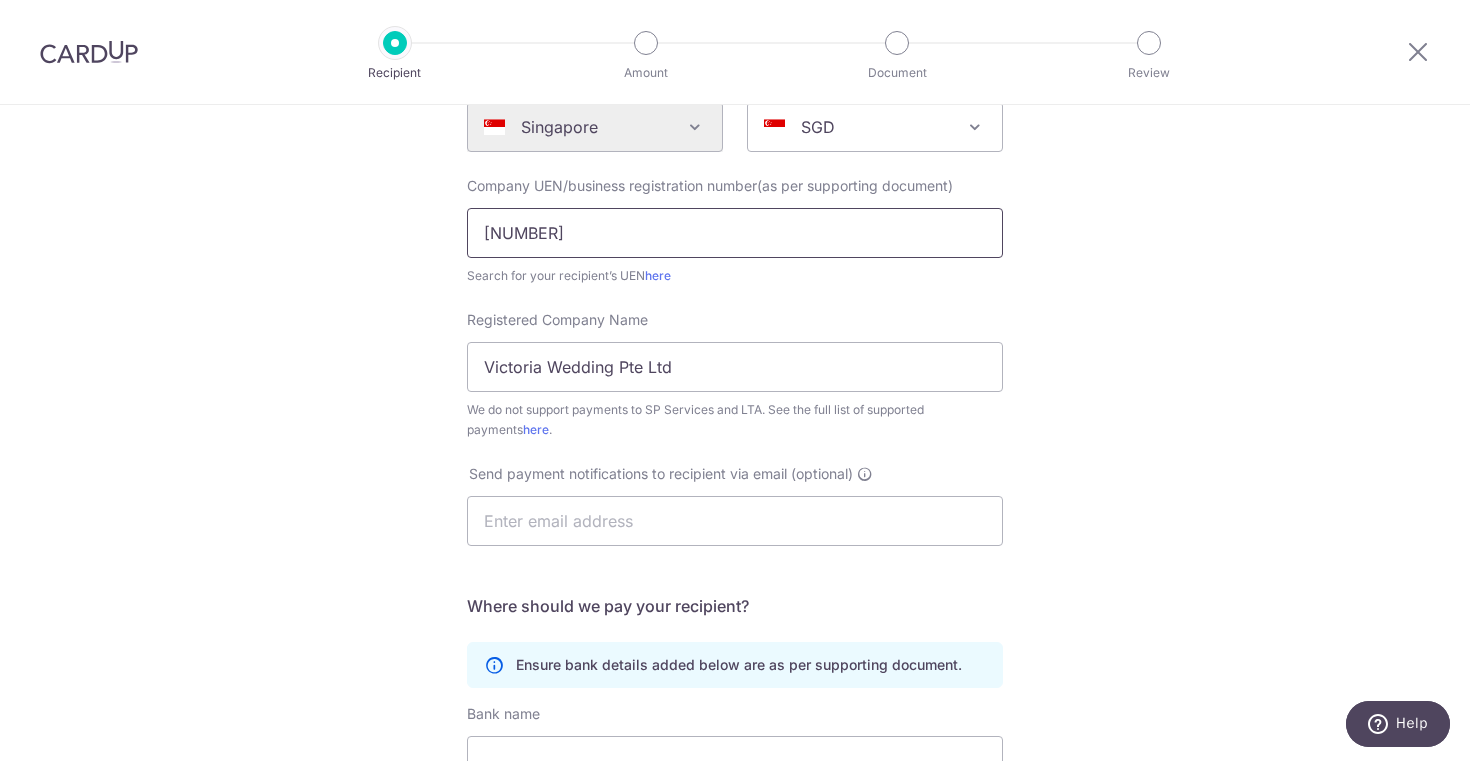 scroll, scrollTop: 315, scrollLeft: 0, axis: vertical 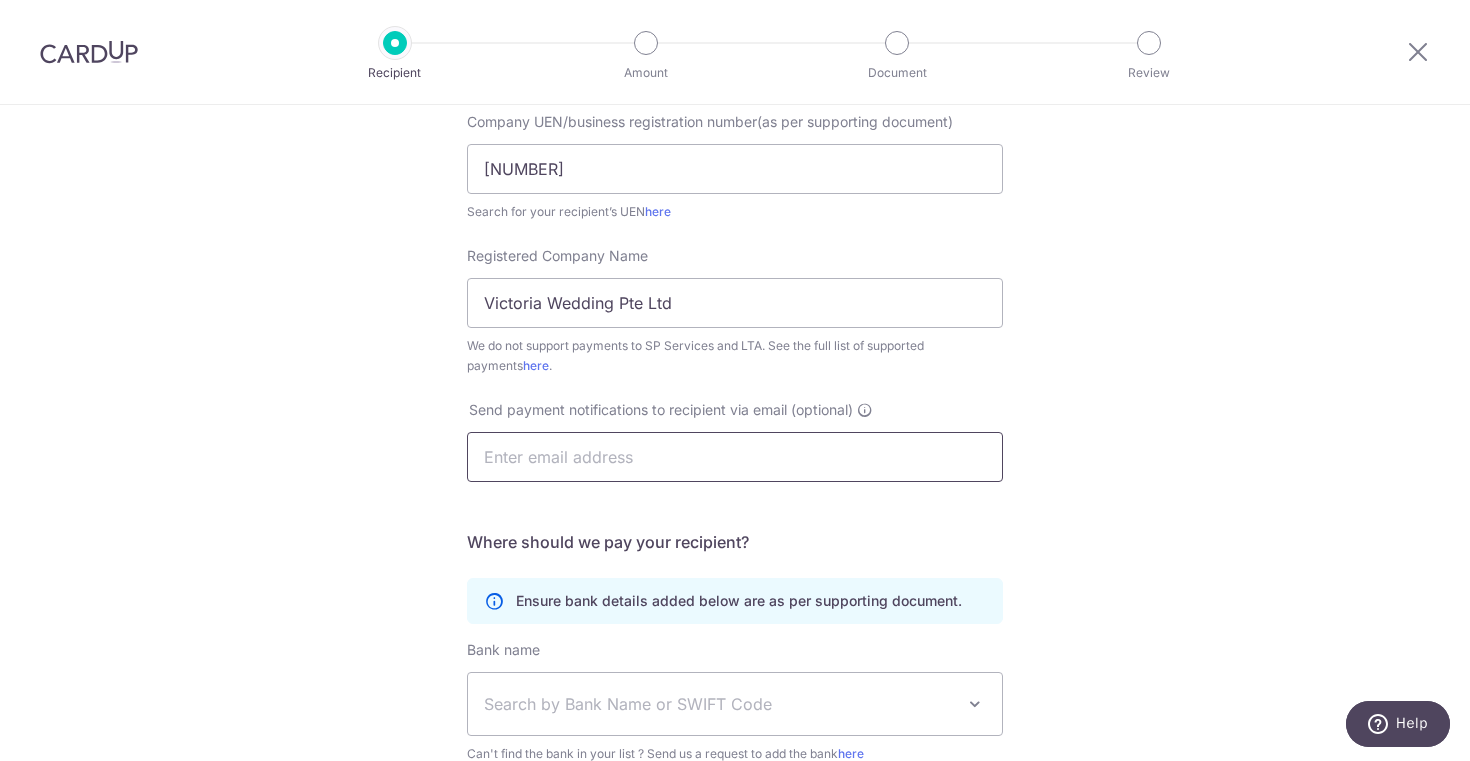 click at bounding box center (735, 457) 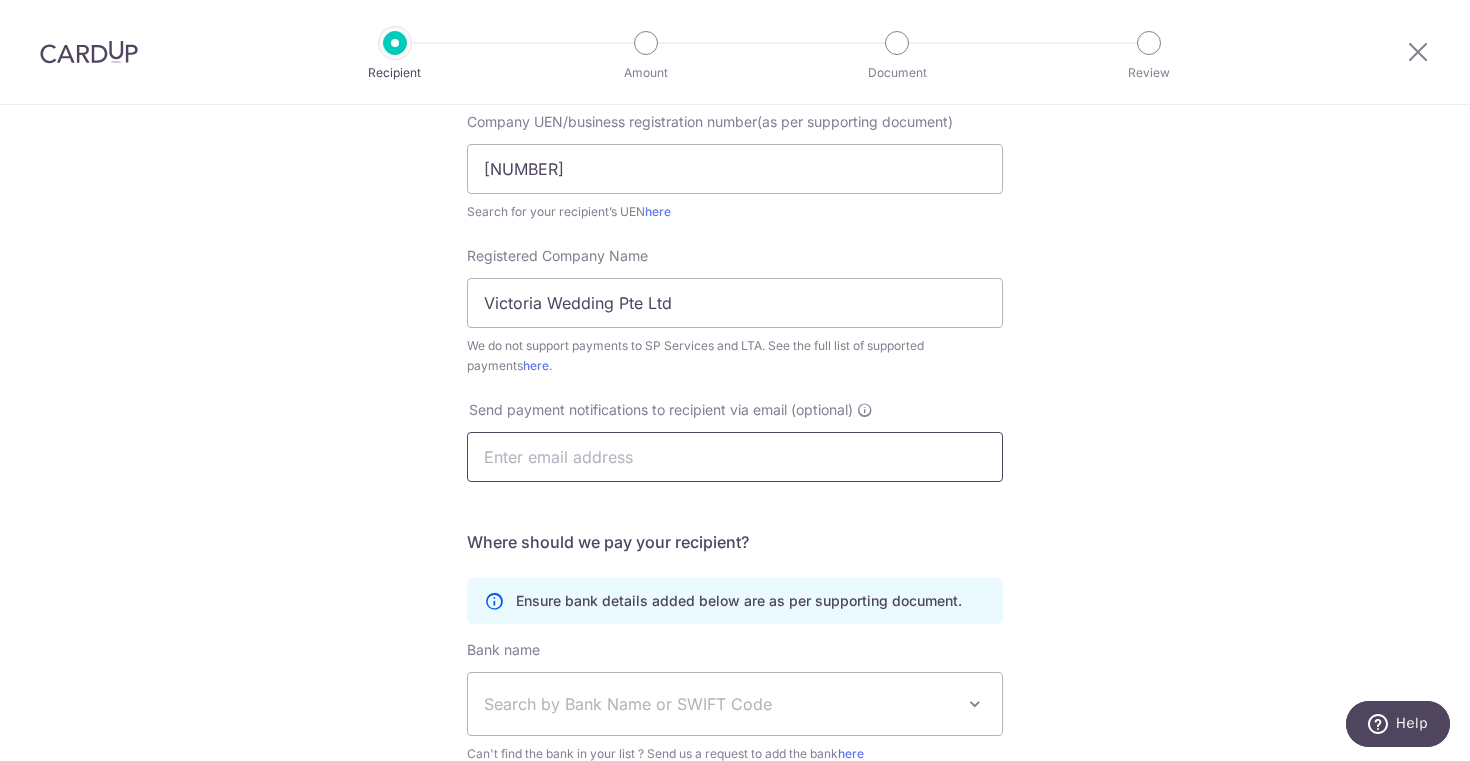 type on "[EMAIL]" 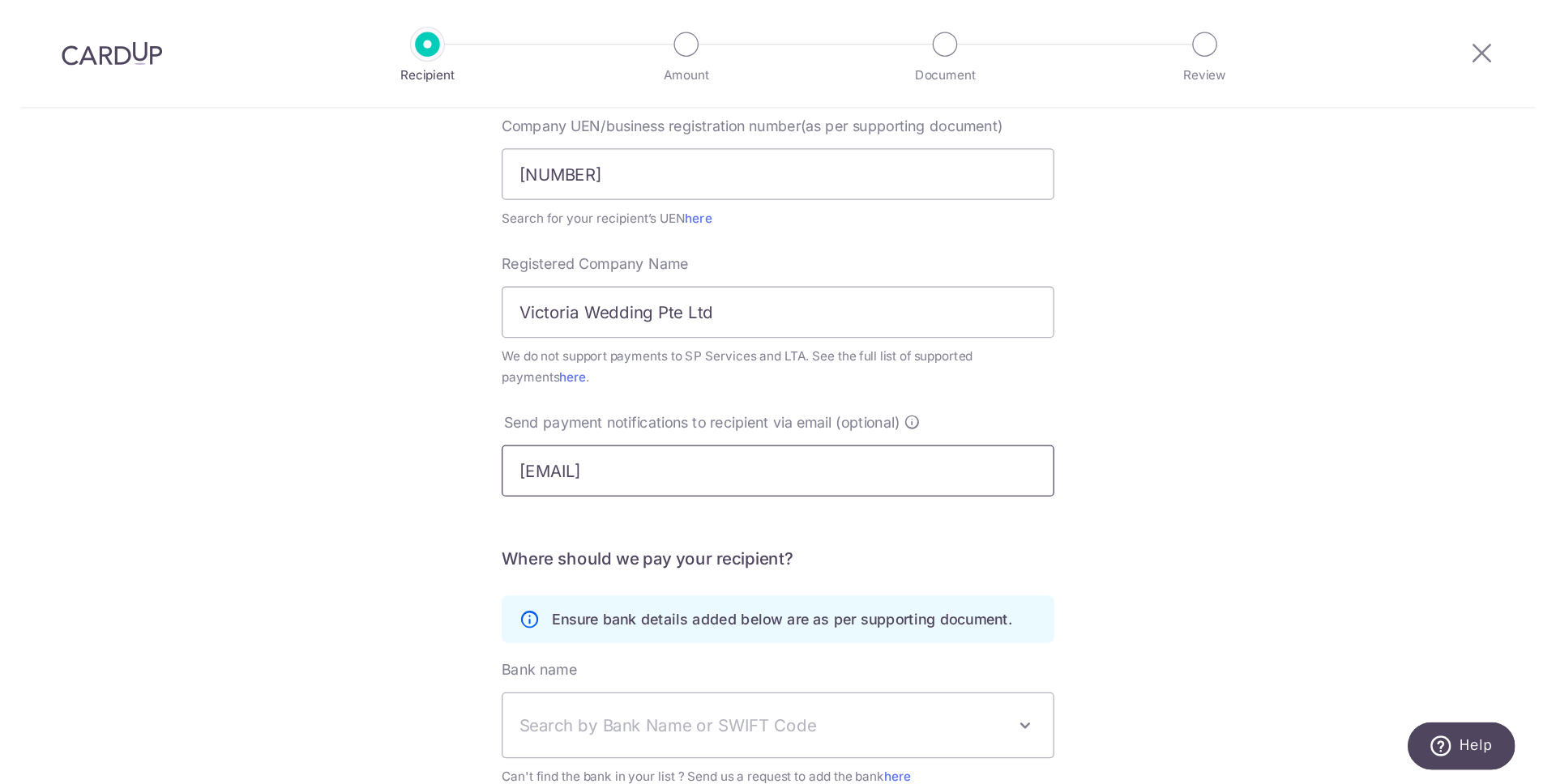 scroll, scrollTop: 473, scrollLeft: 0, axis: vertical 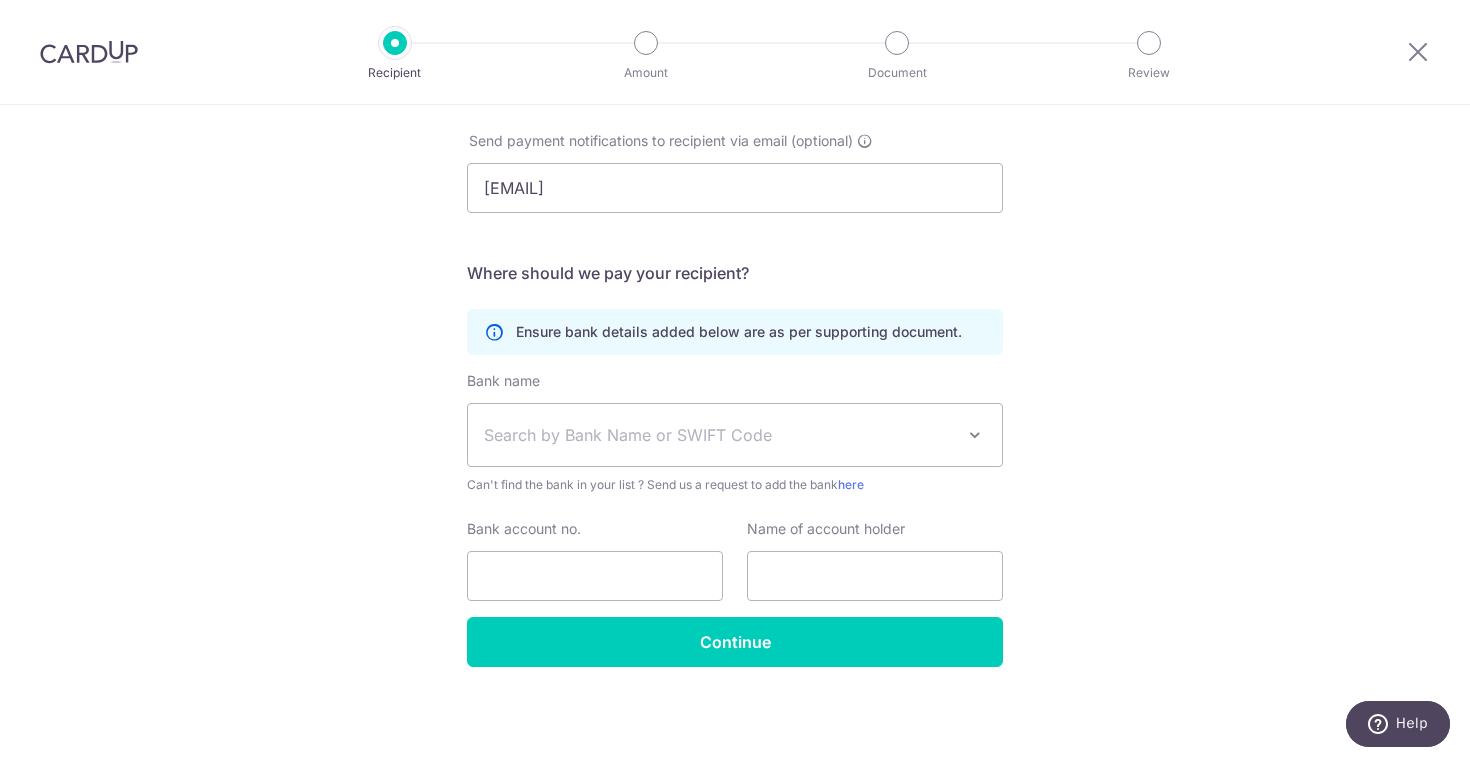 click on "Search by Bank Name or SWIFT Code" at bounding box center (719, 435) 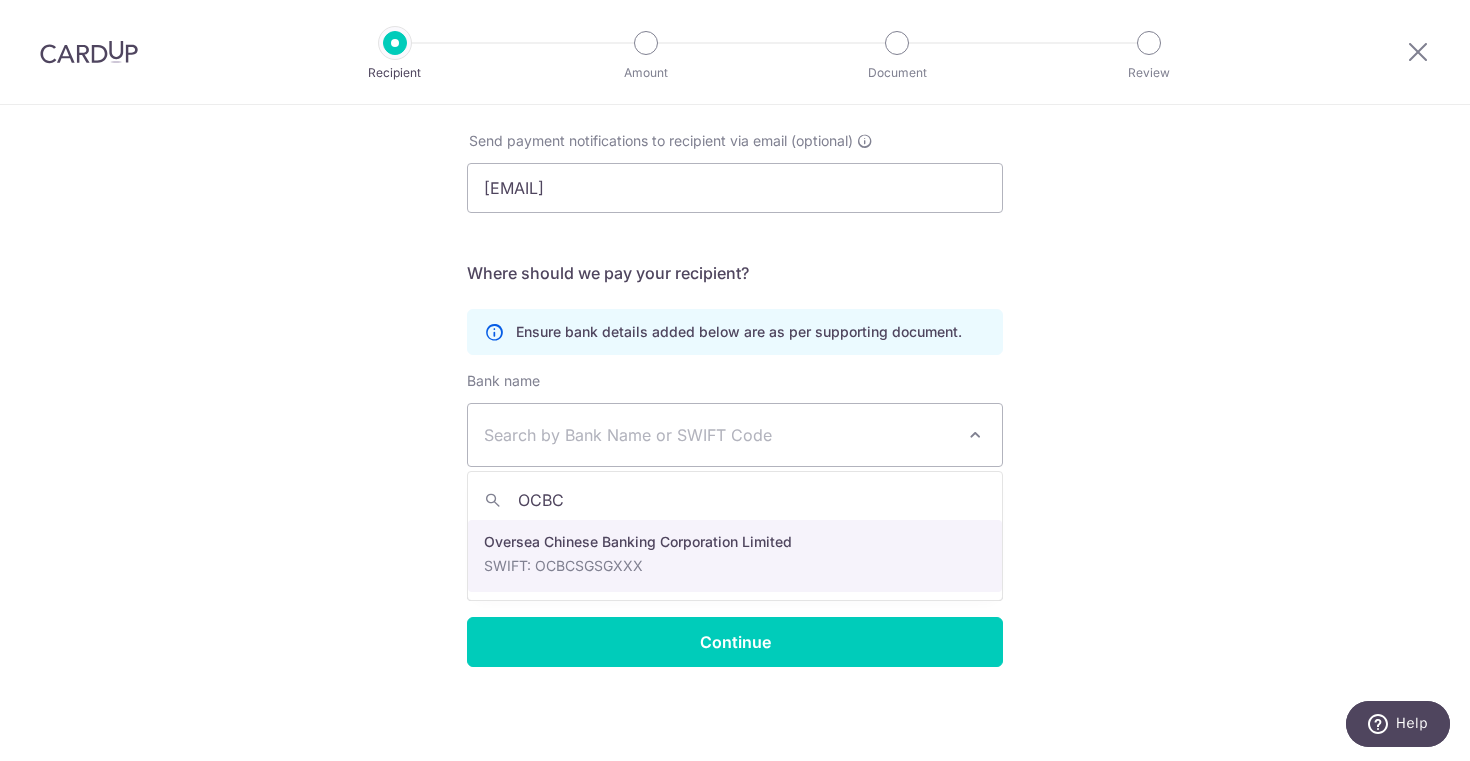 type on "OCBC" 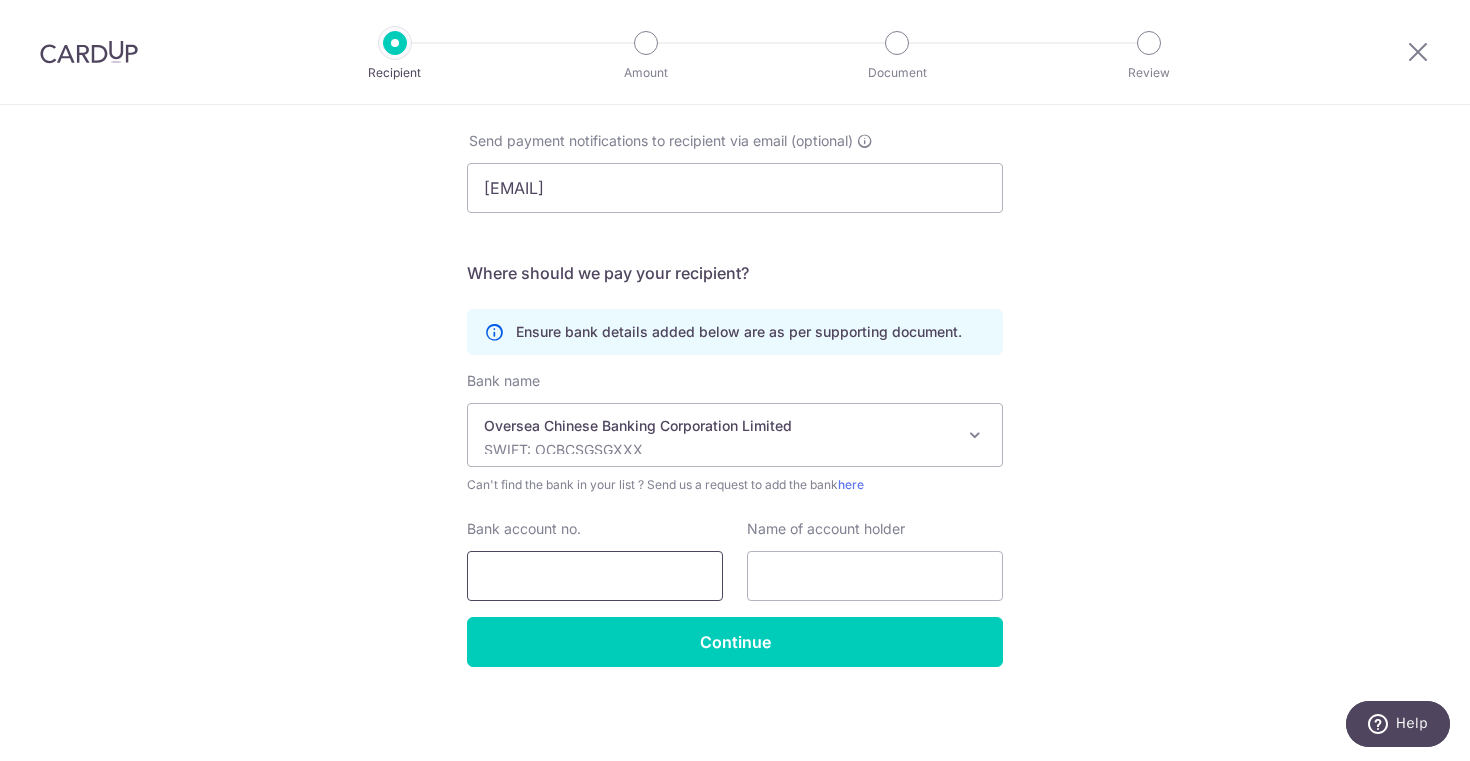 click on "Bank account no." at bounding box center [595, 576] 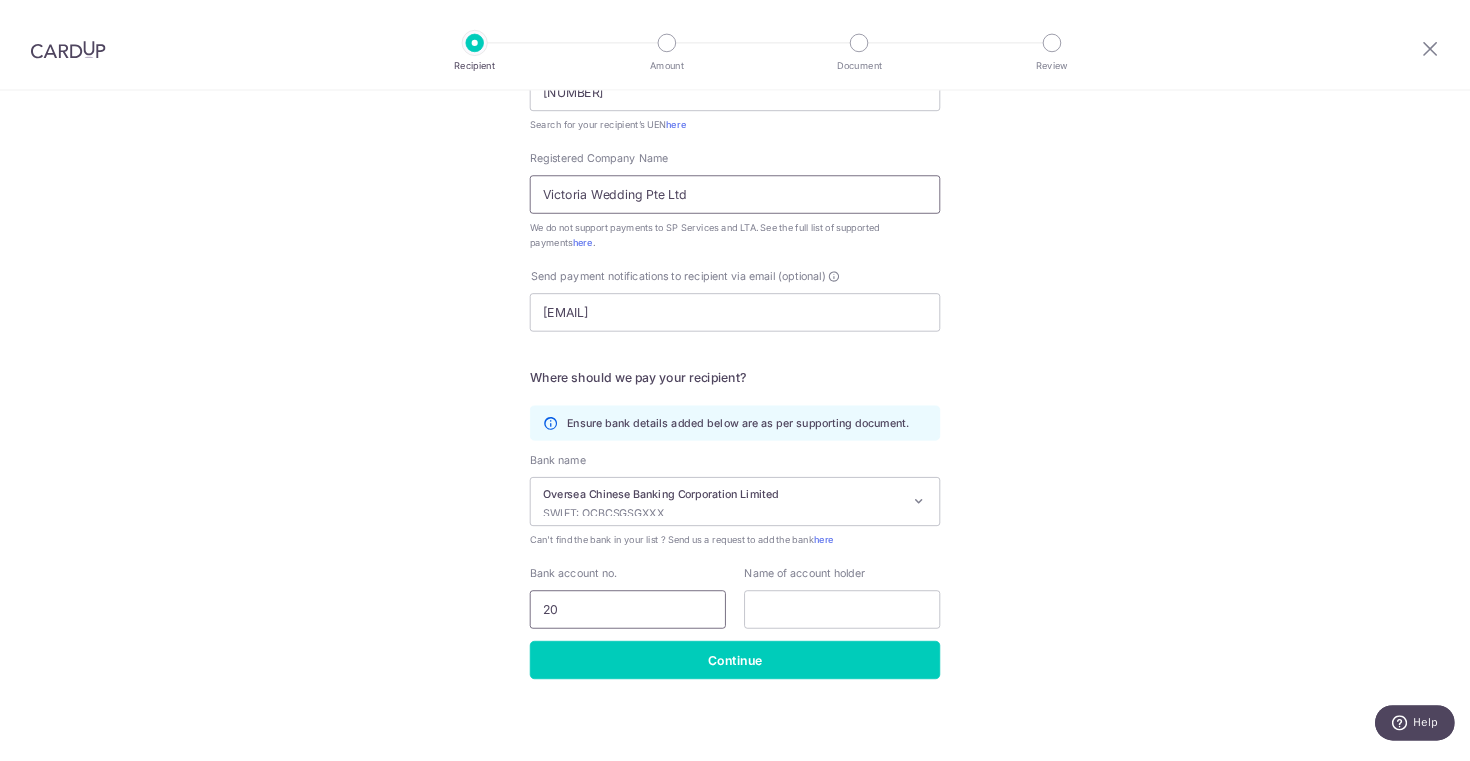 scroll, scrollTop: 377, scrollLeft: 0, axis: vertical 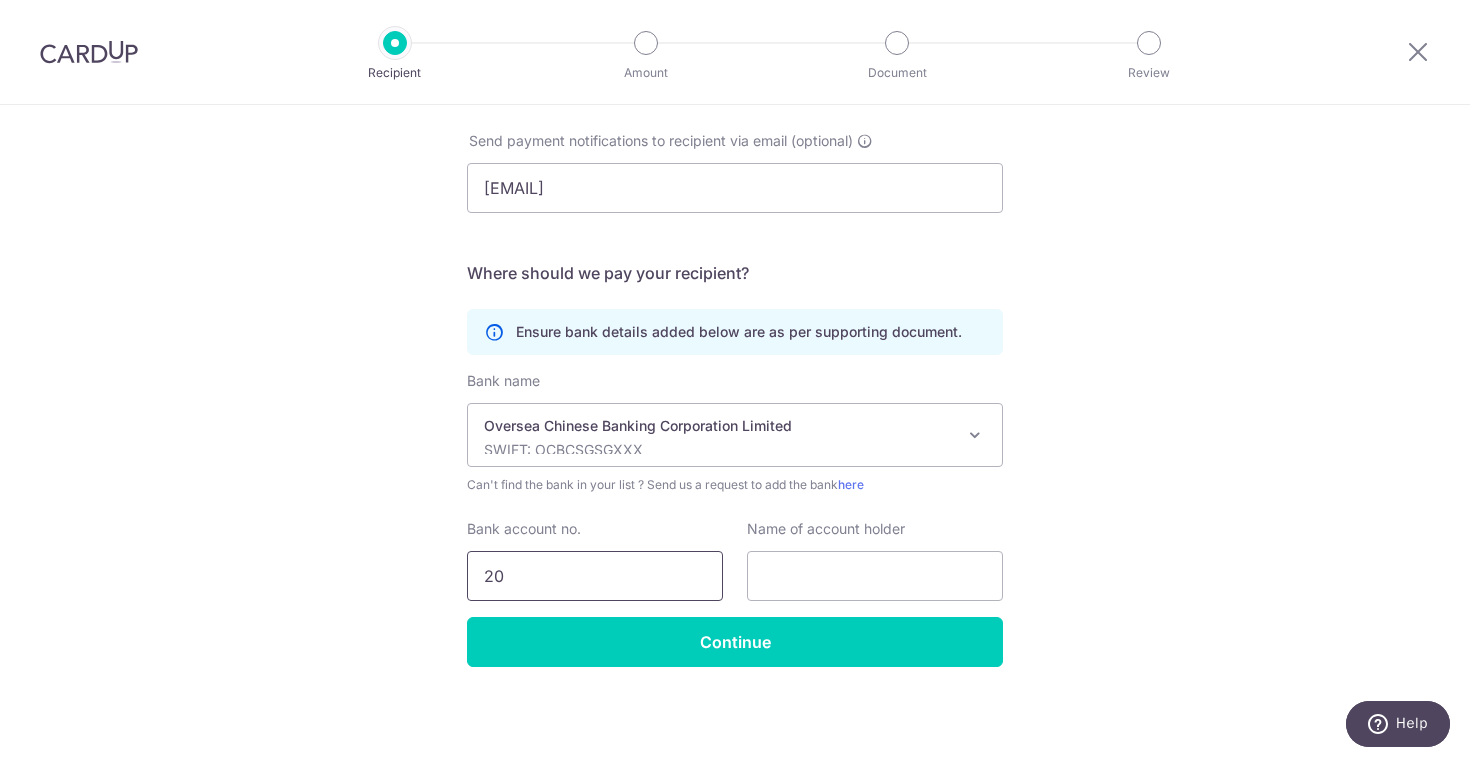 click on "20" at bounding box center [595, 576] 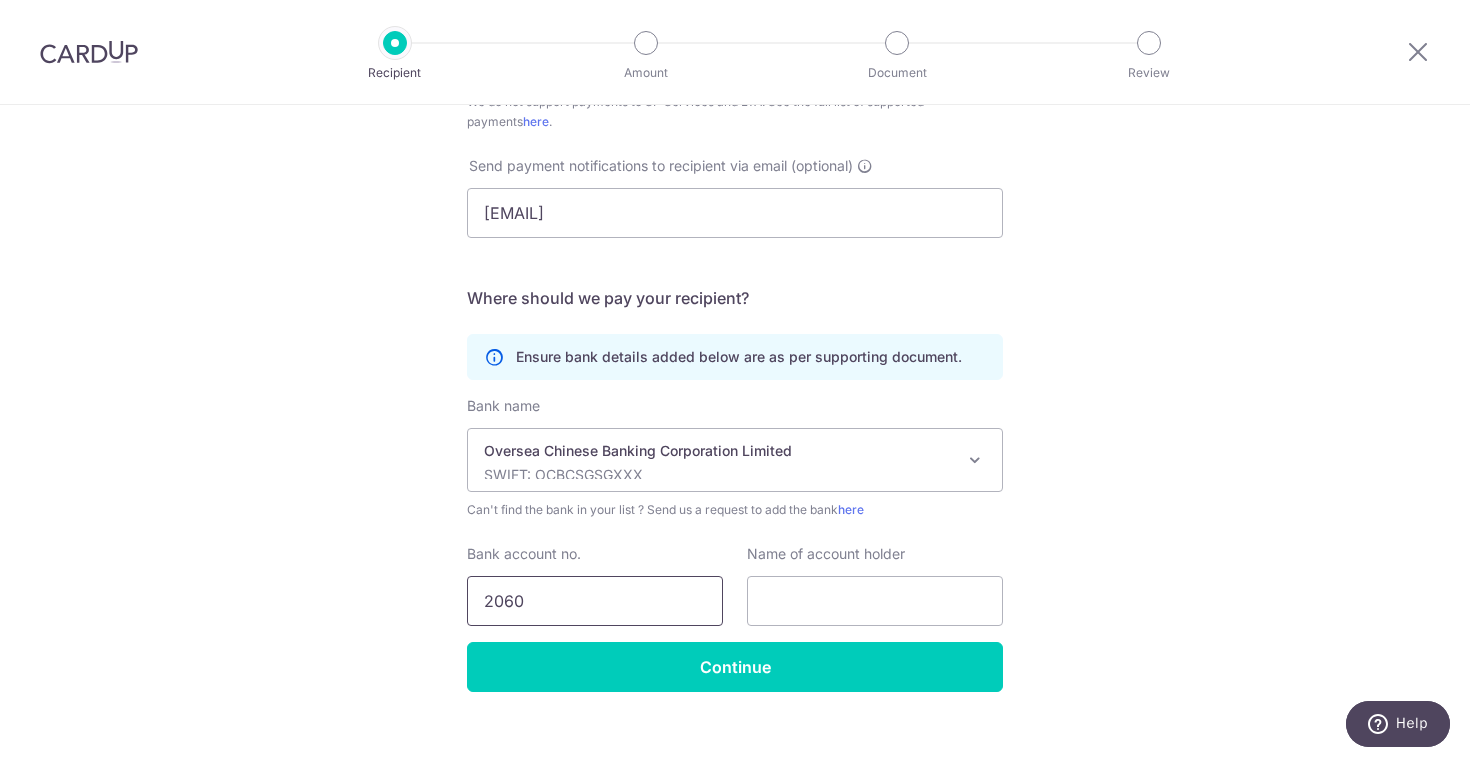 scroll, scrollTop: 562, scrollLeft: 0, axis: vertical 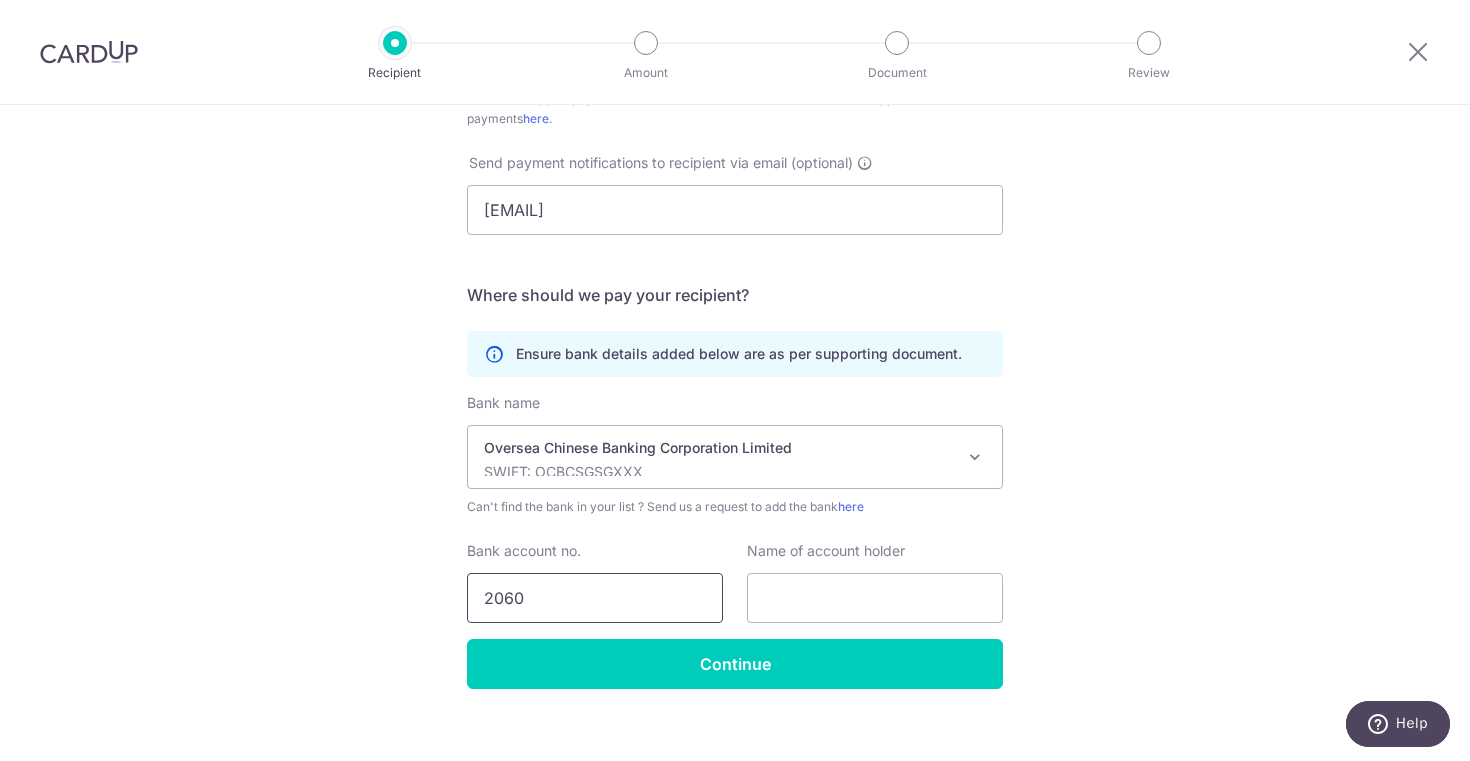 click on "2060" at bounding box center (595, 598) 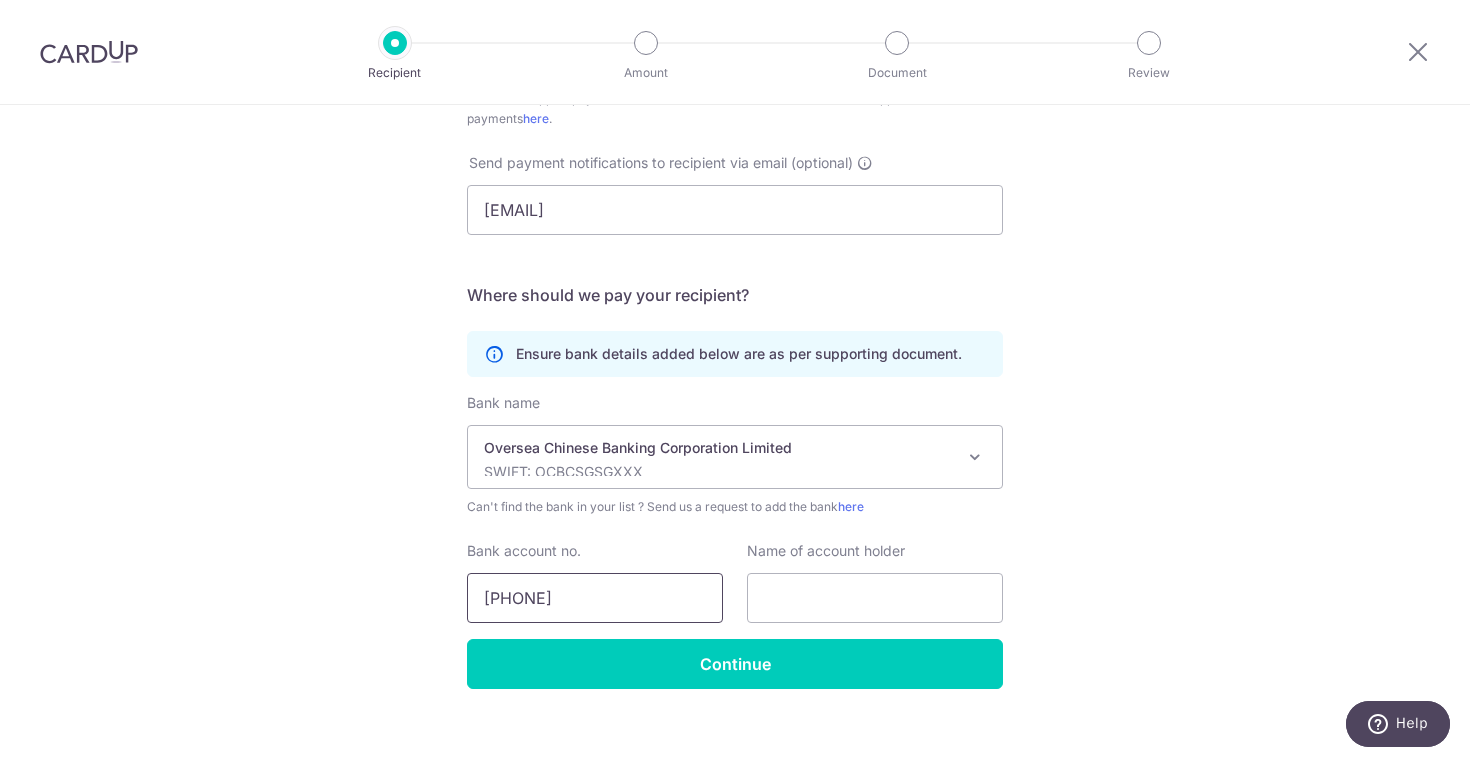 type on "602412876001" 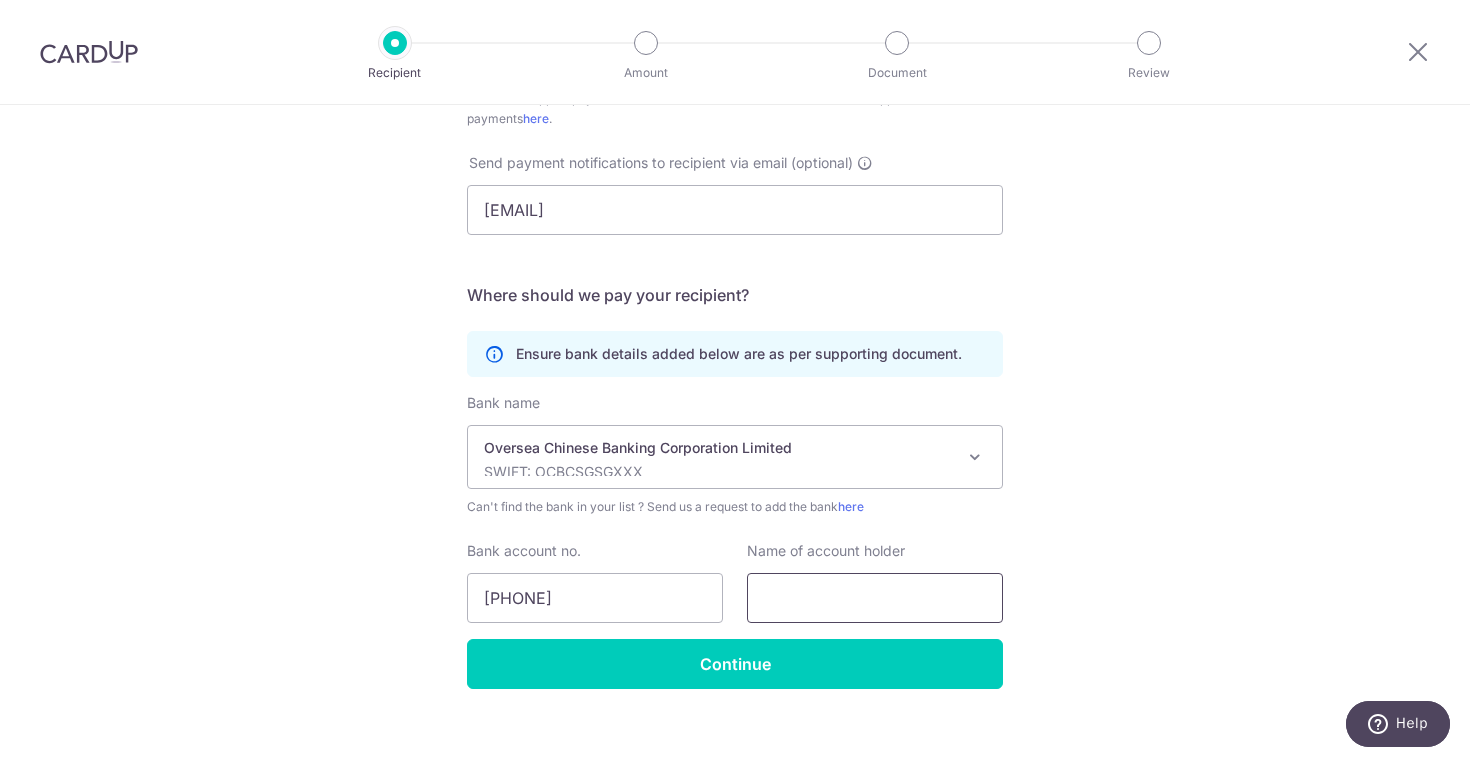 click at bounding box center (875, 598) 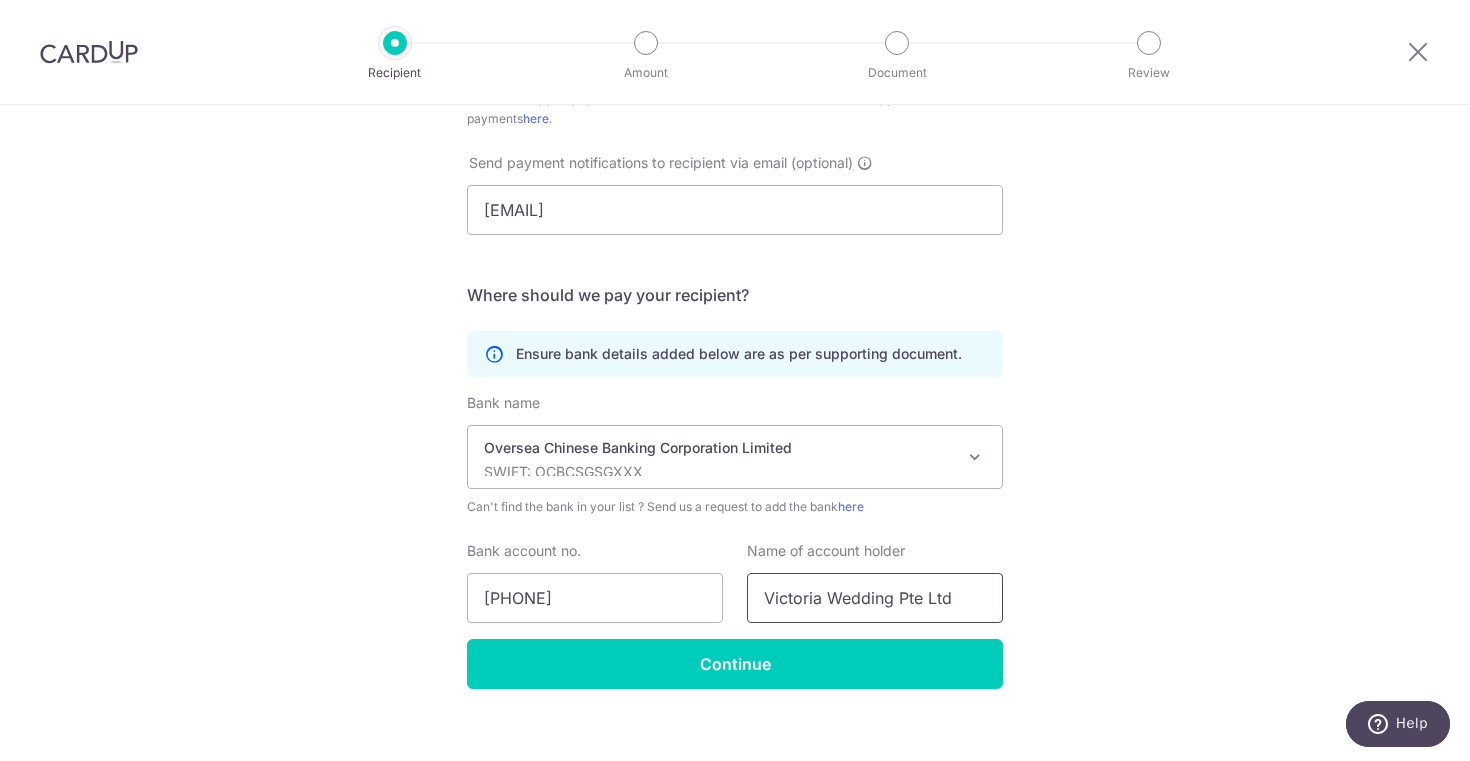 type on "Victoria Wedding Pte Ltd" 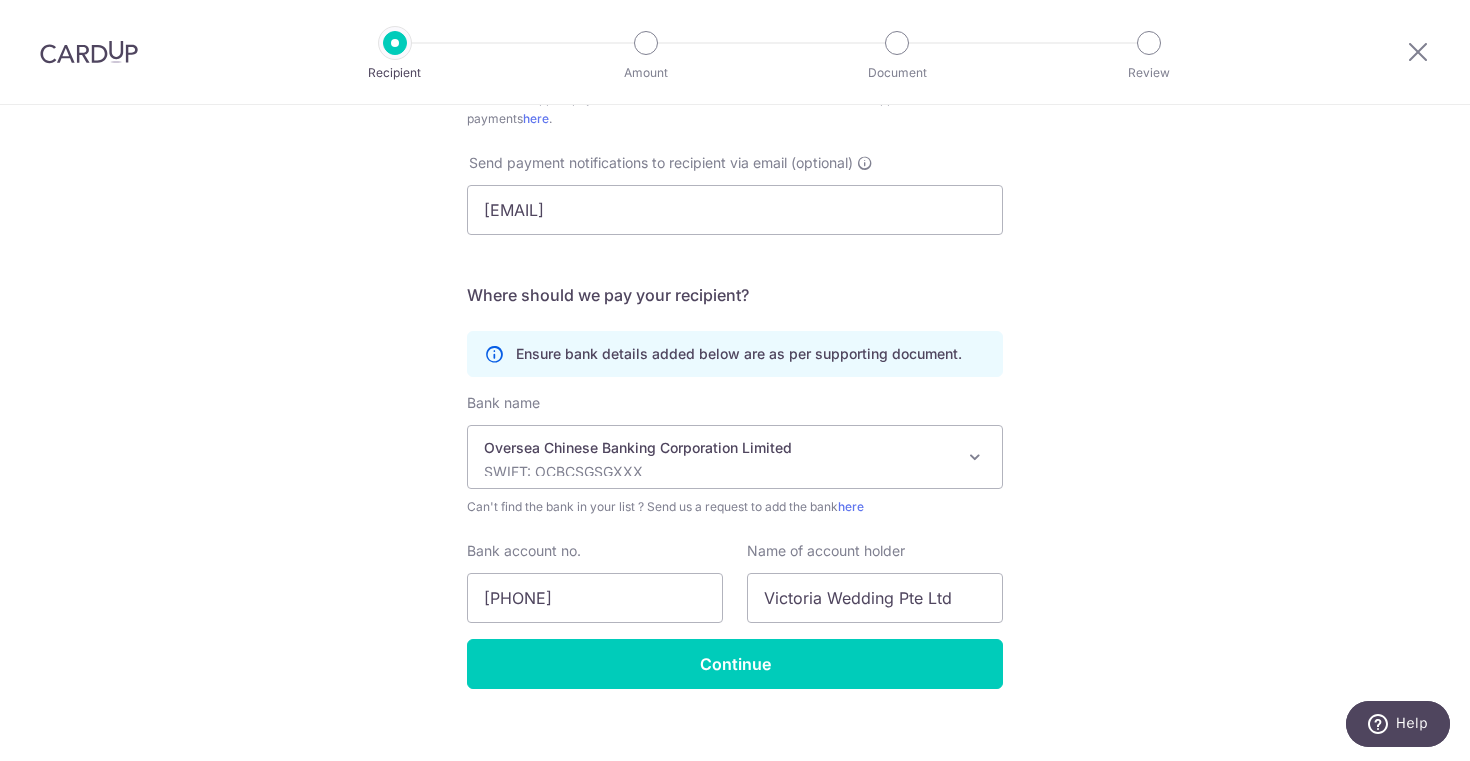 click on "Who would you like to pay?
Your recipient does not need a CardUp account to receive your payments.
Who should we send this miscellaneous payment to?
Country of bank account
Algeria
Andorra
Angola
Anguilla
Argentina
Armenia
Aruba
Australia
Austria
Azerbaijan
Bahrain
Bangladesh
Belgium
Bolivia
Bosnia and Herzegovina
Brazil
British Virgin Islands
Bulgaria
Canada
Chile
China
Colombia
Costa Rica
Croatia
Cyprus
Czech Republic
Denmark
Dominica
Dominican Republic
East Timor
Ecuador
Egypt
Estonia
Faroe Islands
Fiji
Finland
France
French Guiana
French Polynesia
French Southern Territories
Georgia
Germany
Greece
Greenland
Grenada
Guernsey
Guyana
Honduras
Hong Kong
Hungary
Iceland
India
Indonesia
Ireland
Isle of Man
Israel
Italy
Japan
Jersey
Kazakhstan
Kosovo
Kuwait
Kyrgyzstan" at bounding box center (735, 163) 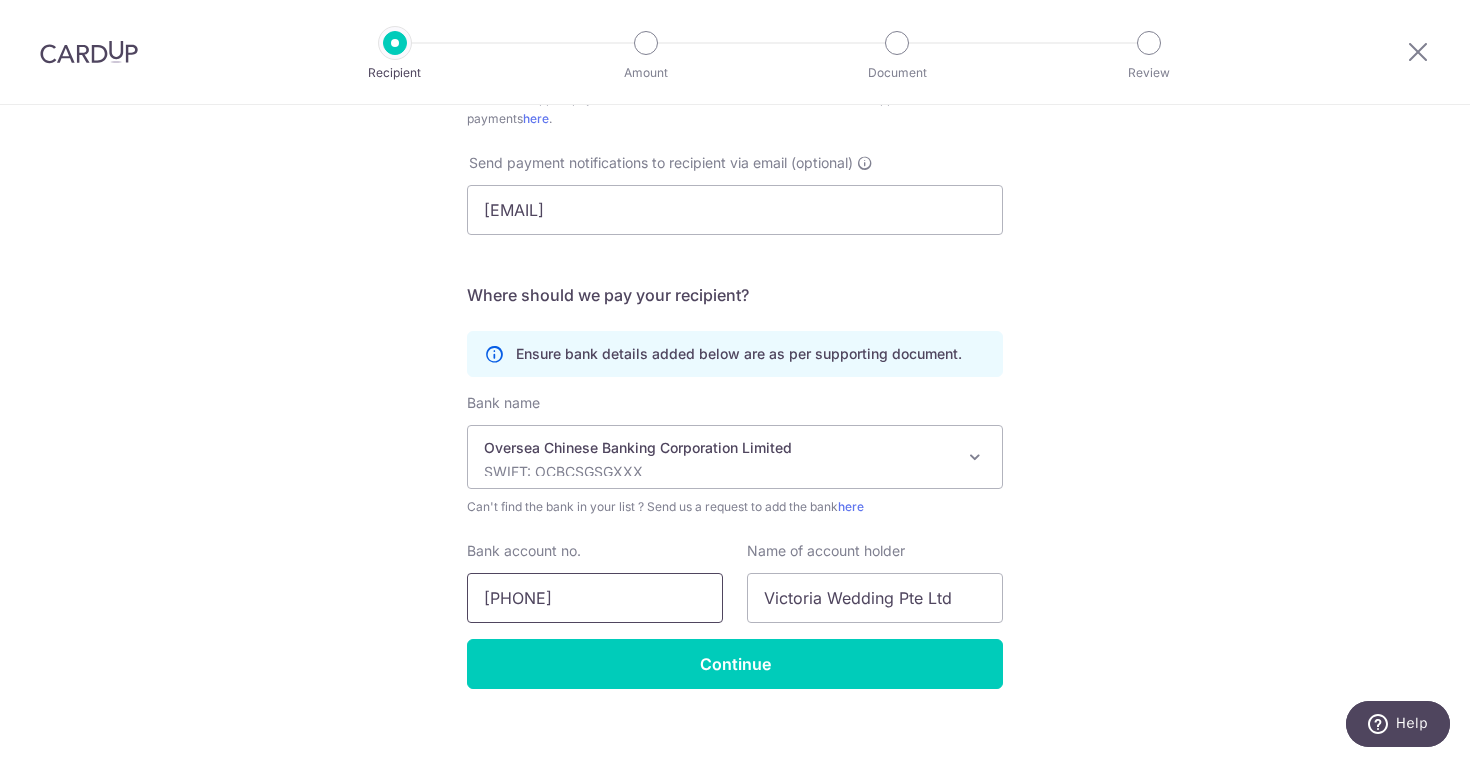 click on "602412876001" at bounding box center (595, 598) 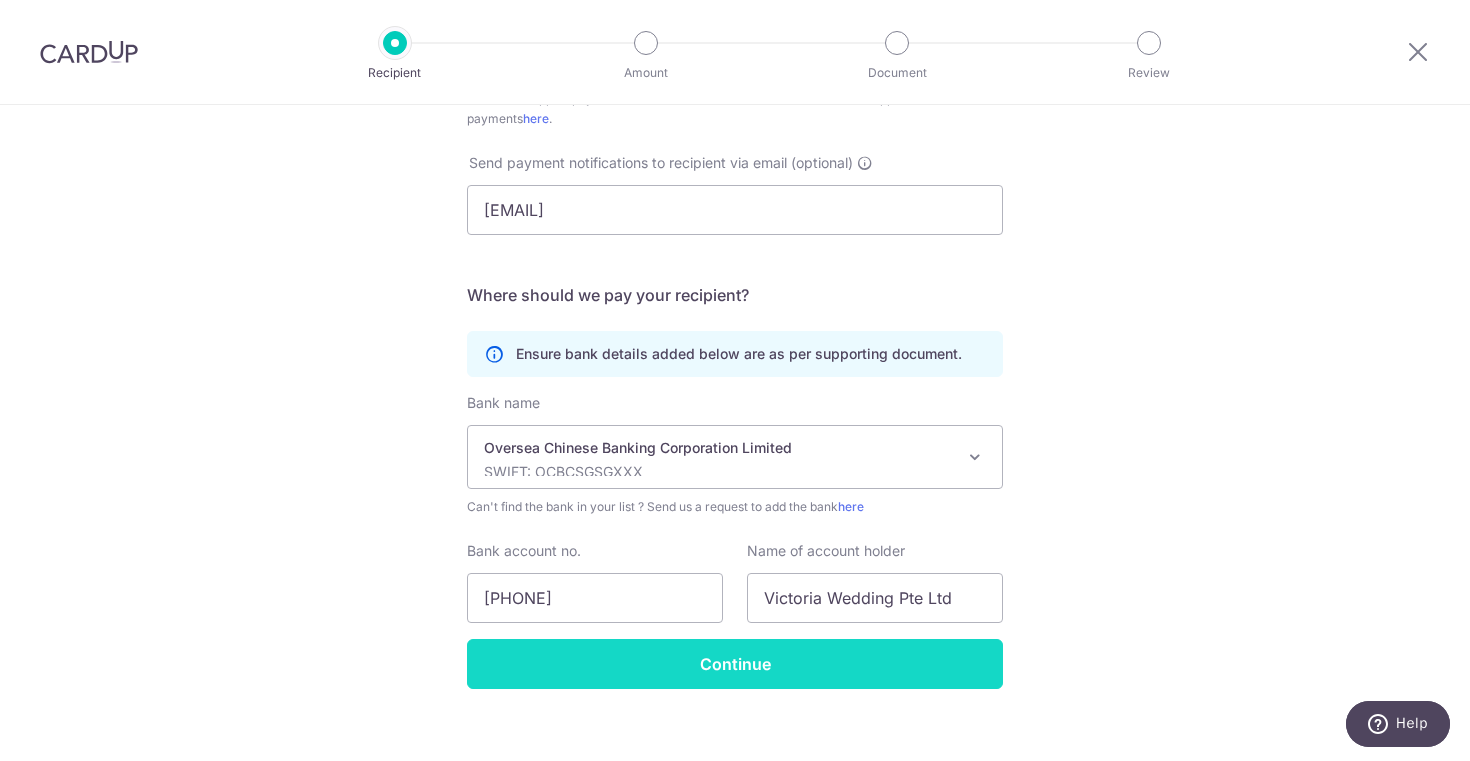 click on "Continue" at bounding box center (735, 664) 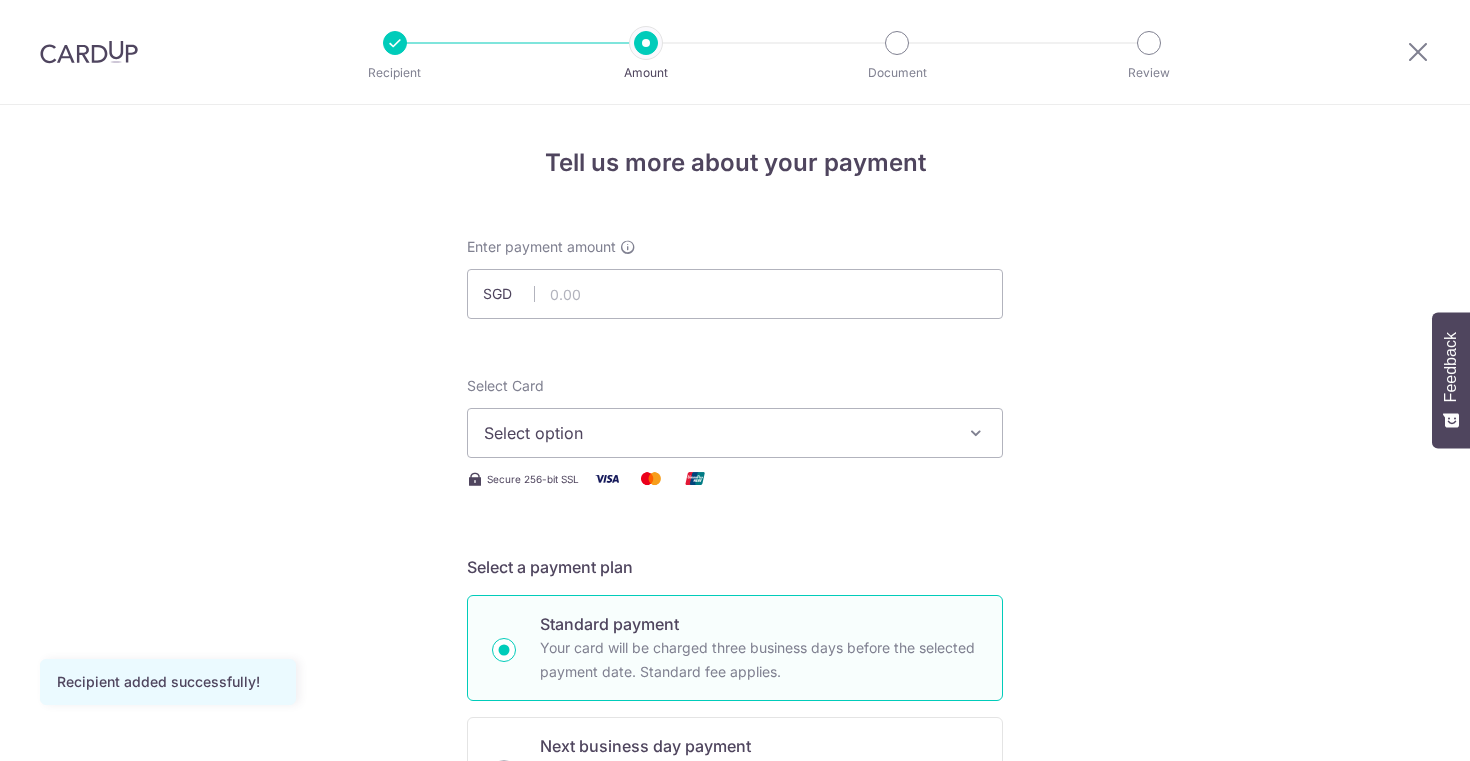 scroll, scrollTop: 0, scrollLeft: 0, axis: both 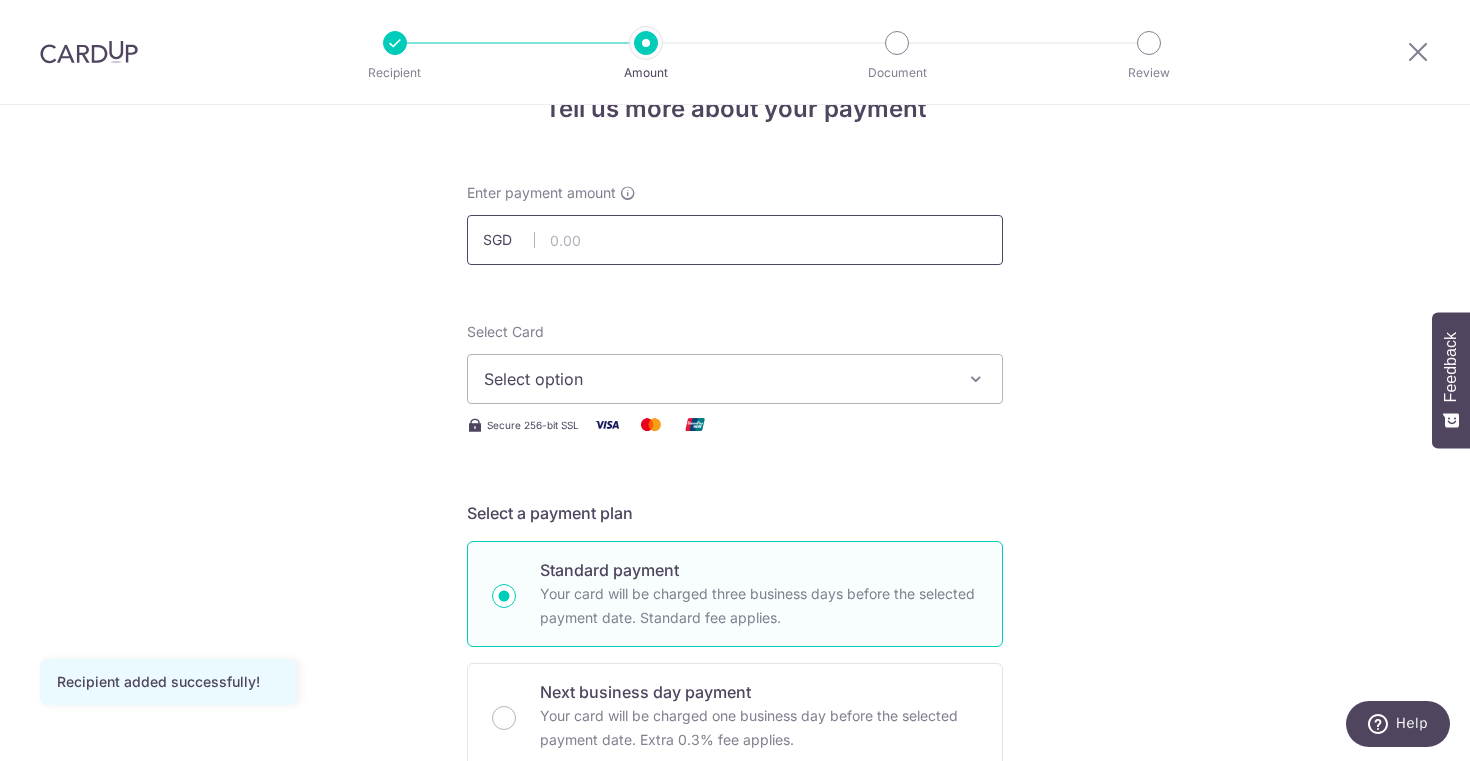 click at bounding box center (735, 240) 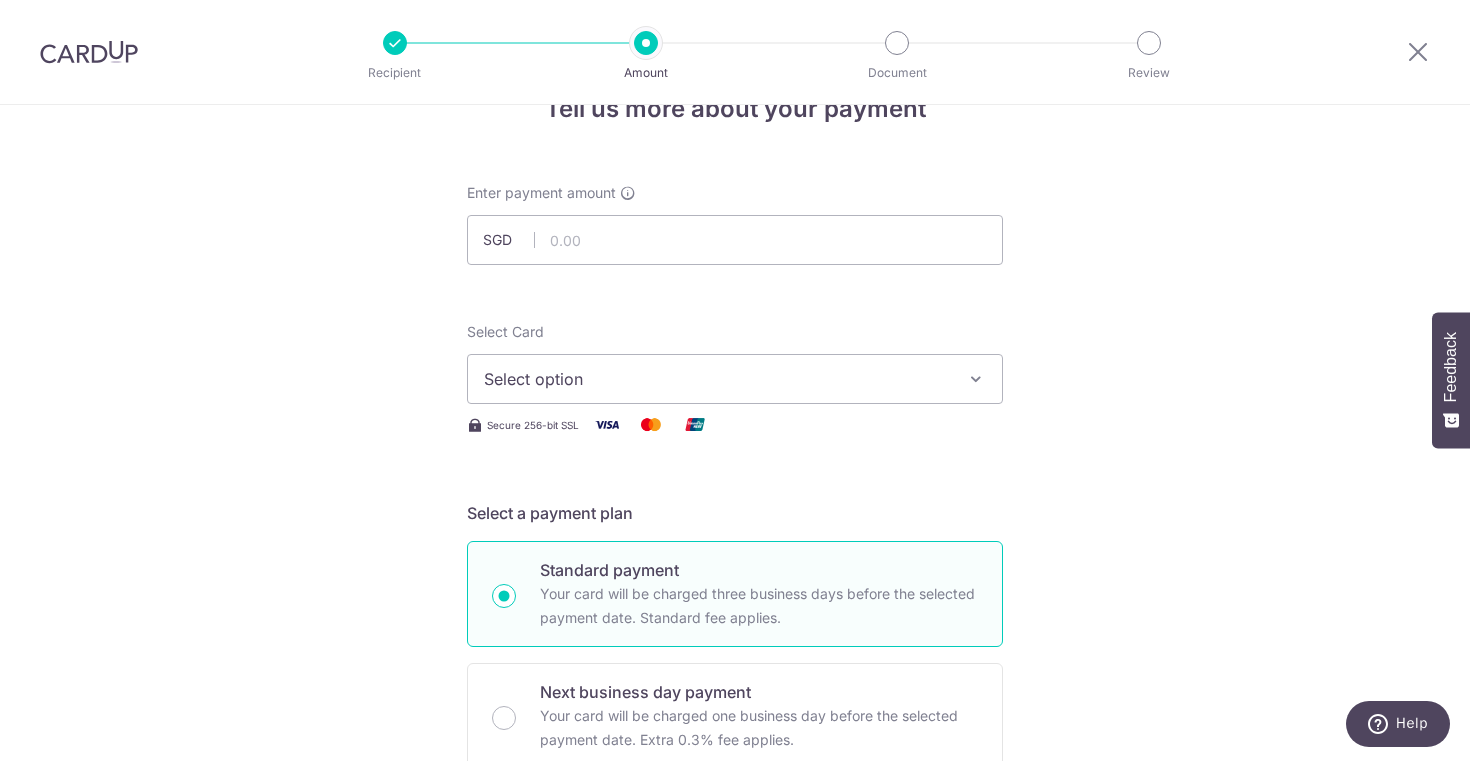 click on "Select option" at bounding box center [717, 379] 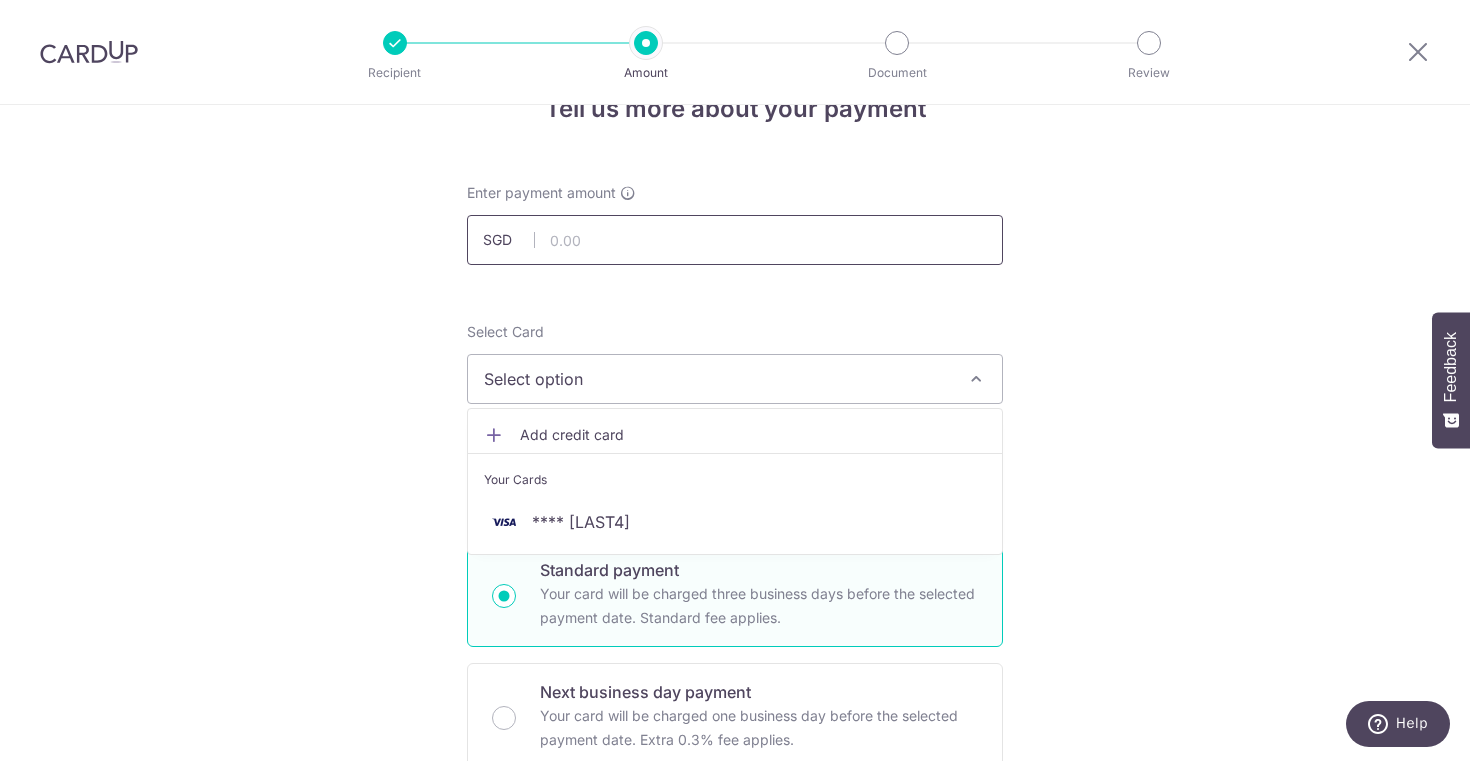 click at bounding box center [735, 240] 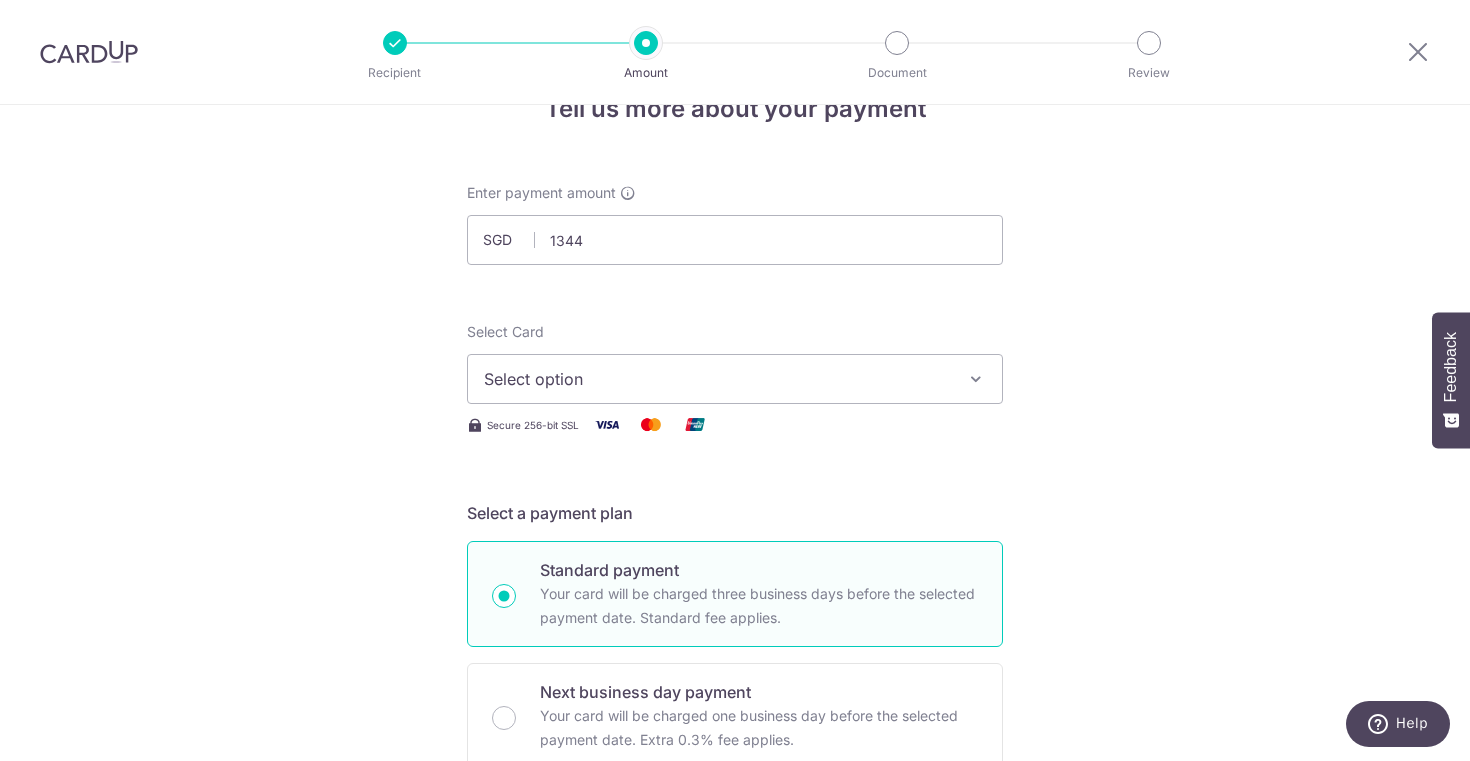 type on "1,344.00" 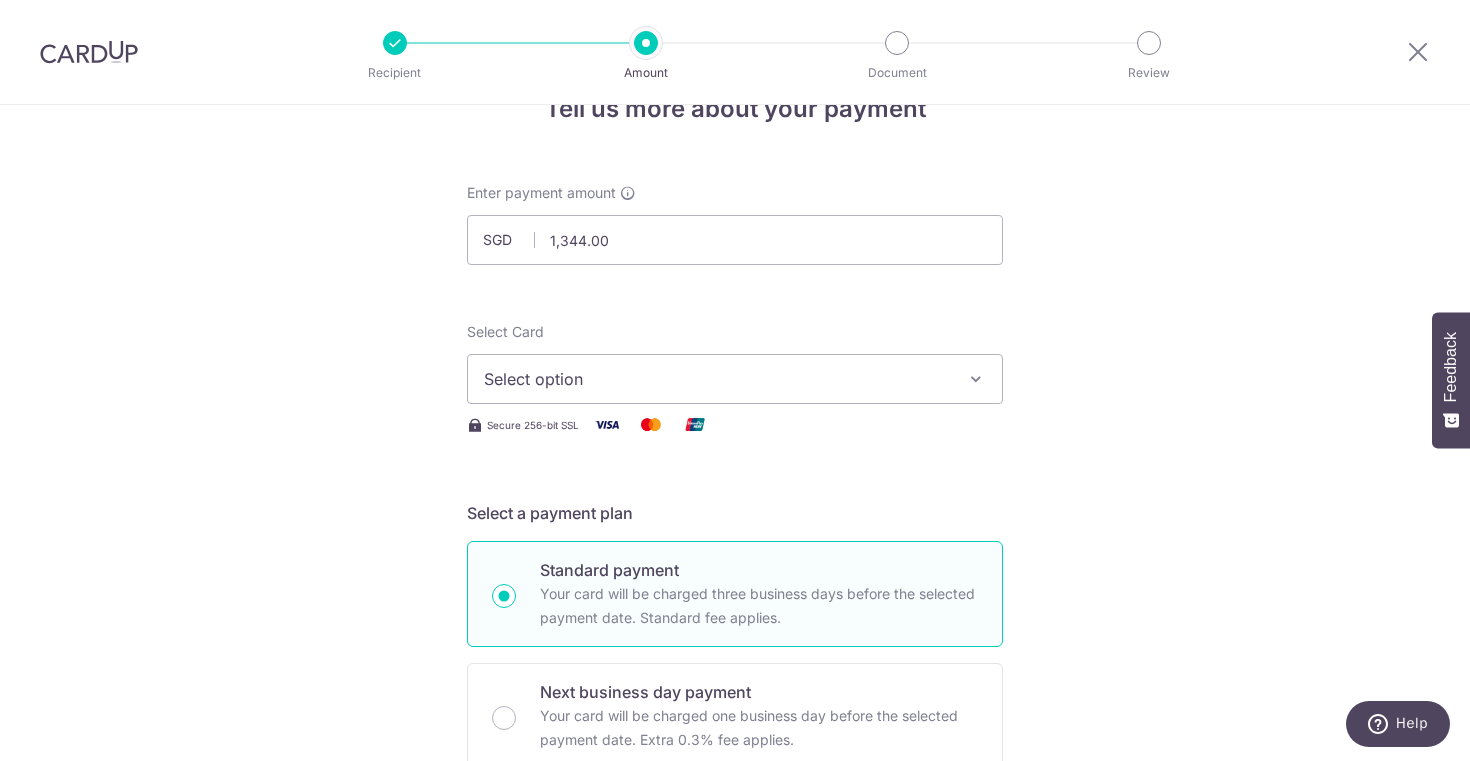 click on "Select option" at bounding box center [717, 379] 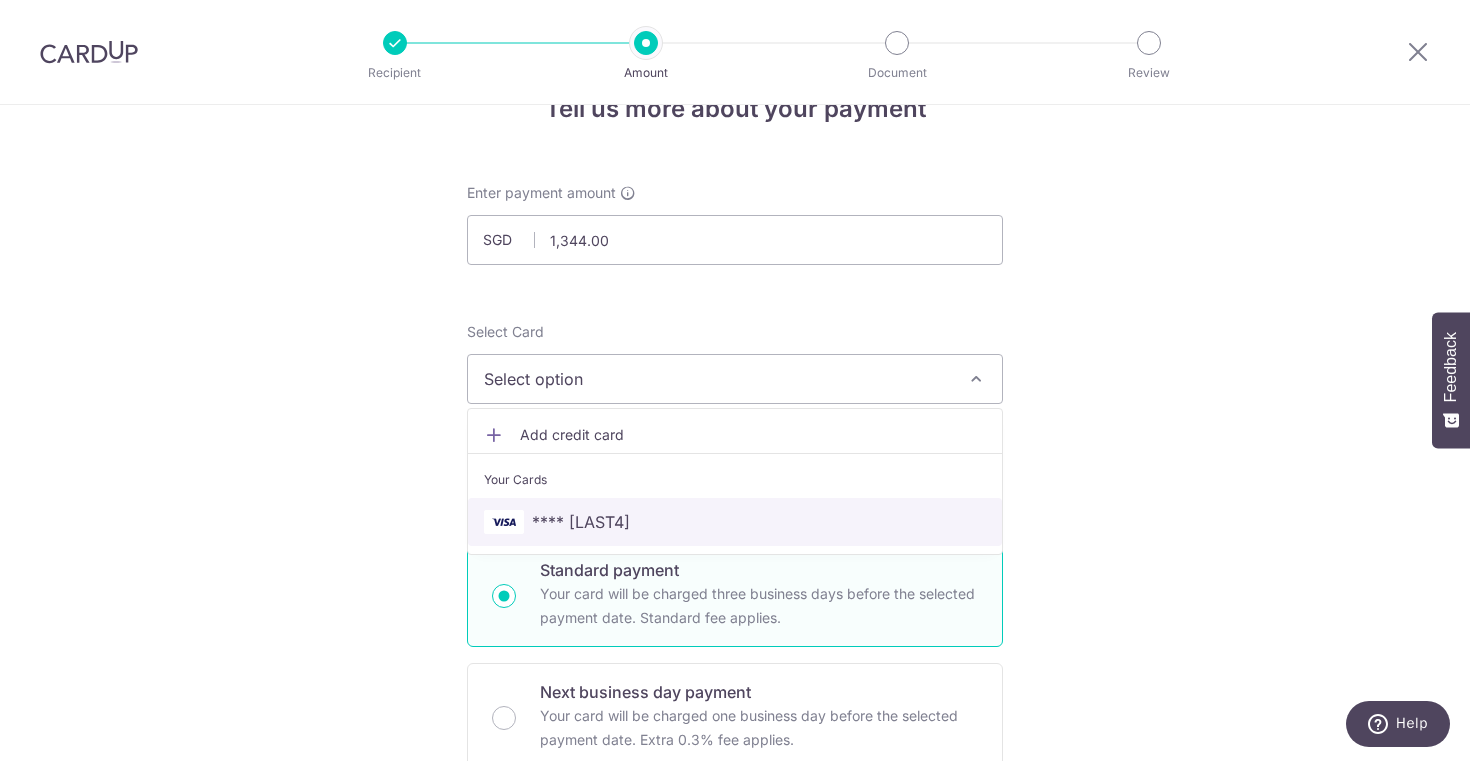 click on "**** 7022" at bounding box center (581, 522) 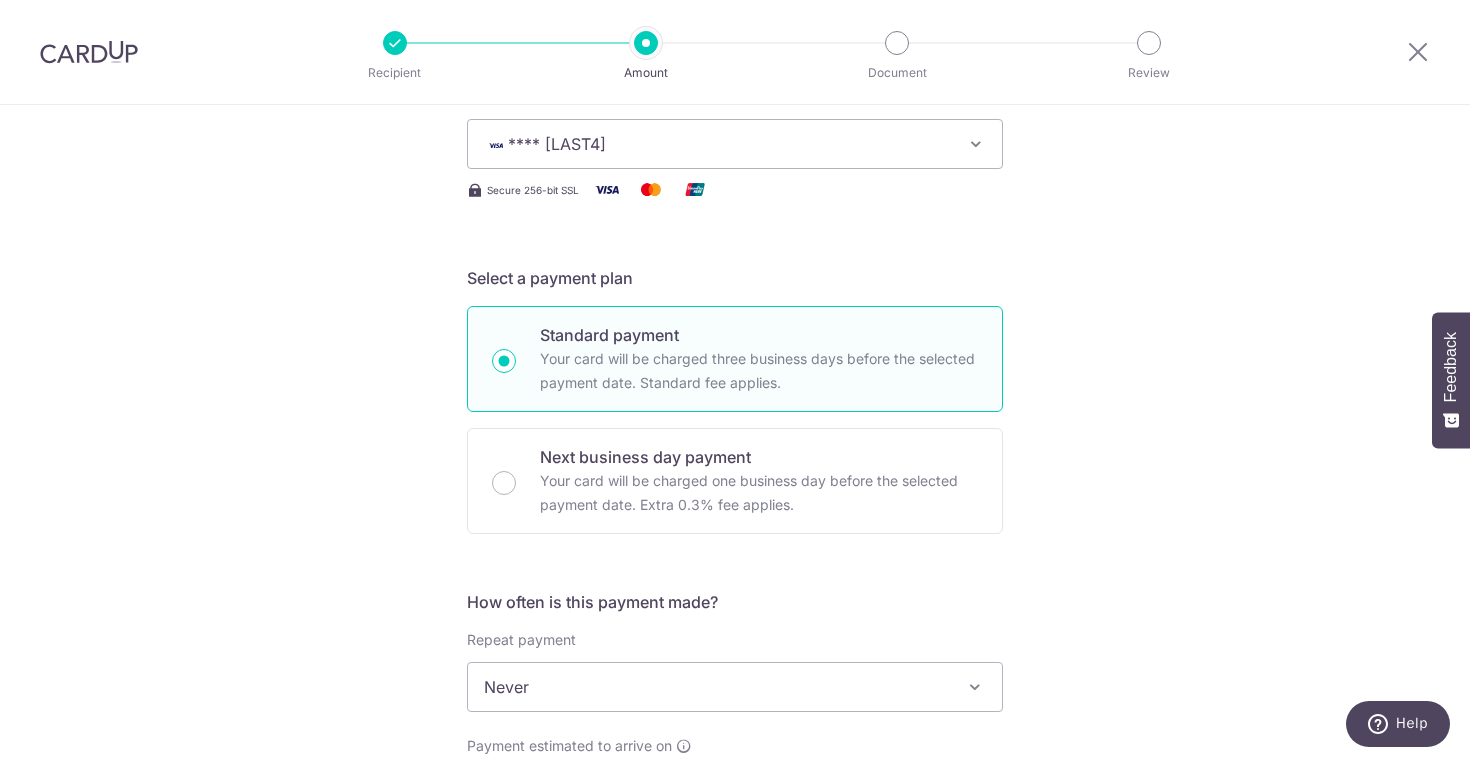 scroll, scrollTop: 505, scrollLeft: 0, axis: vertical 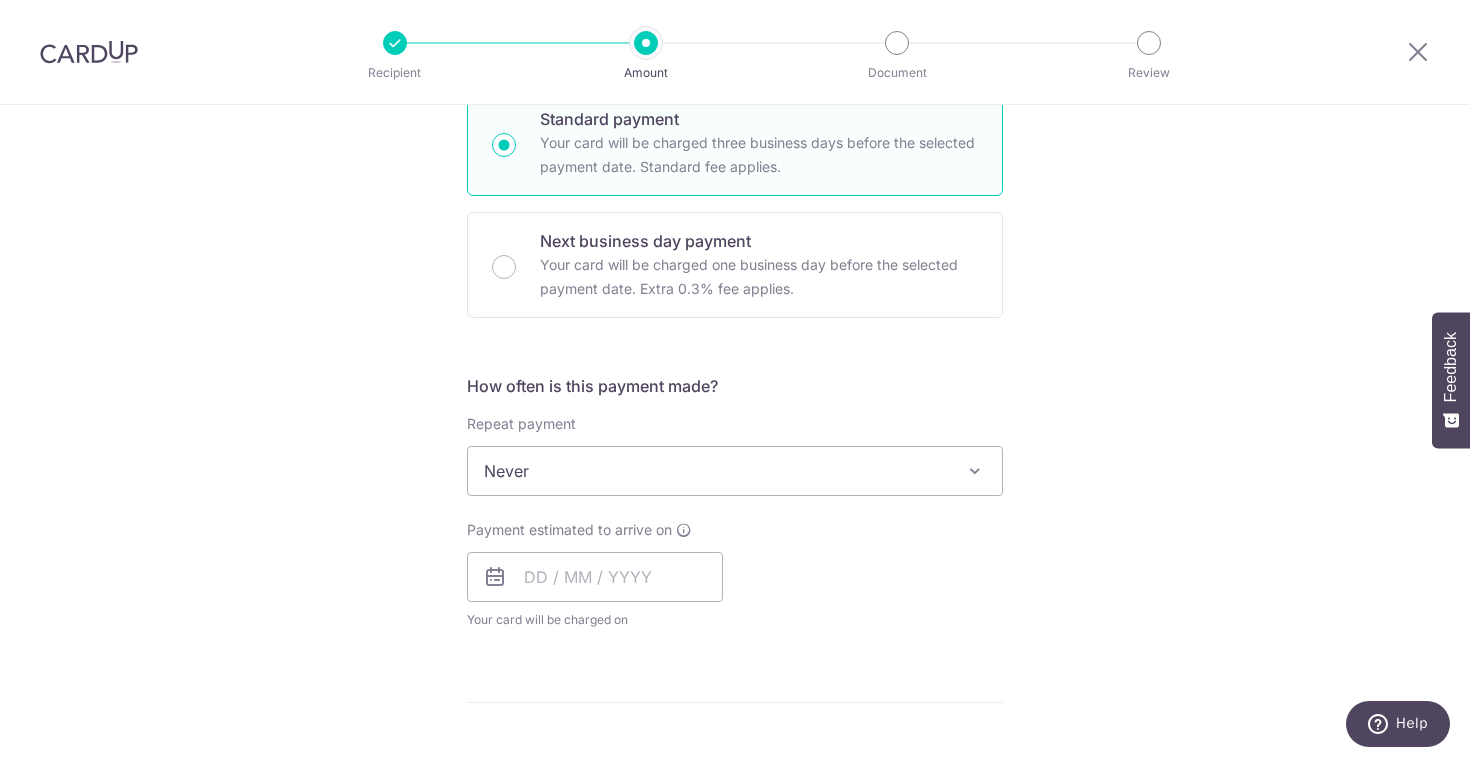 click on "Never" at bounding box center (735, 471) 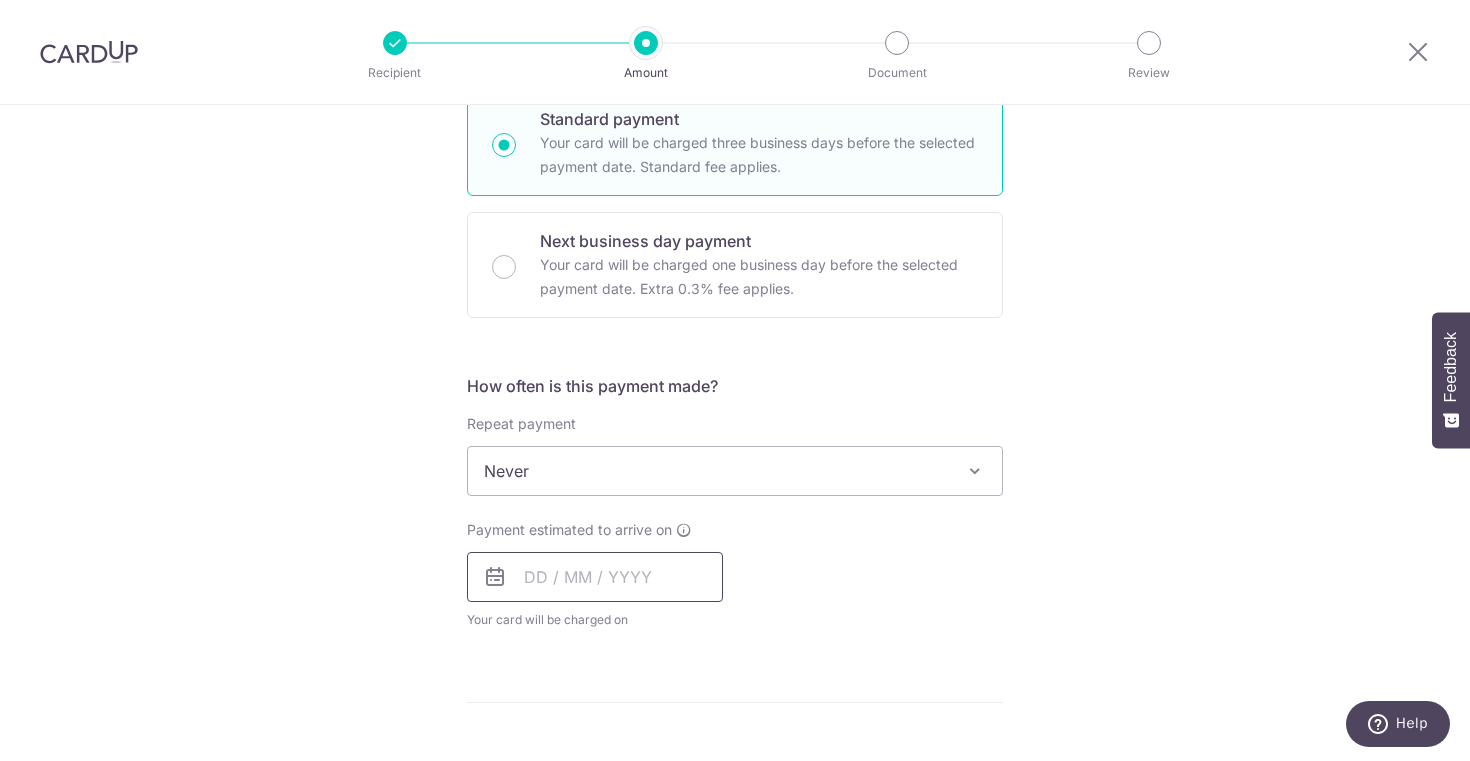 click at bounding box center [595, 577] 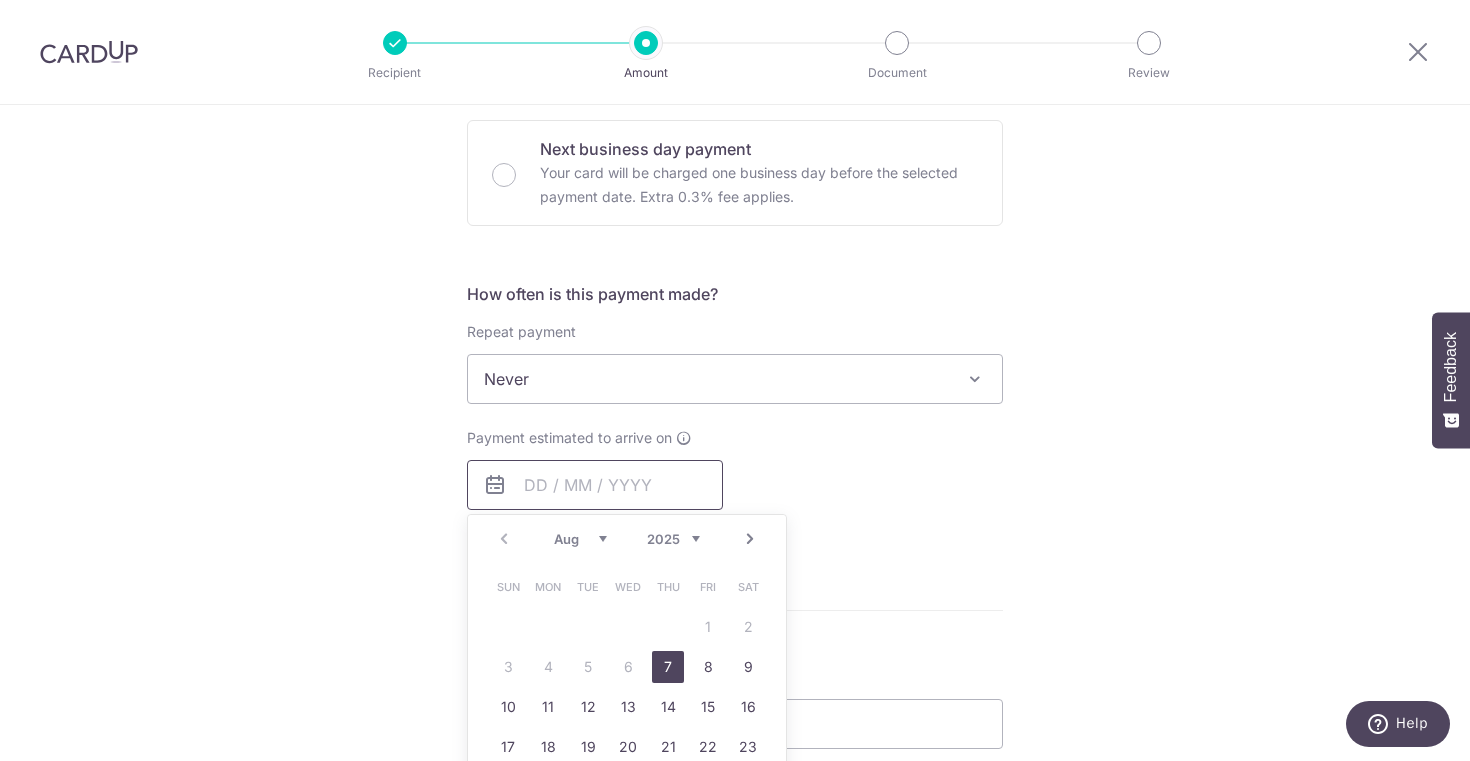 scroll, scrollTop: 598, scrollLeft: 0, axis: vertical 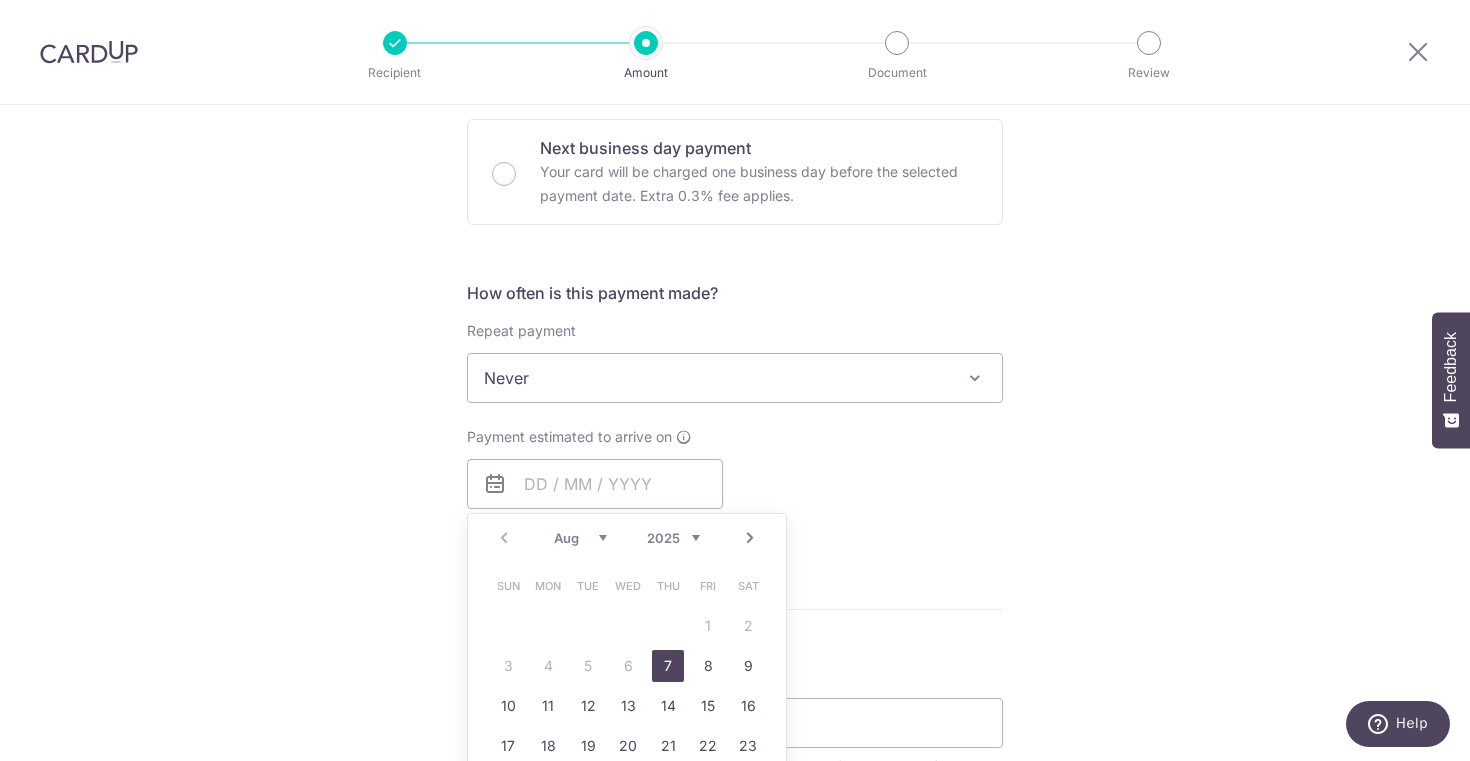 click on "7" at bounding box center [668, 666] 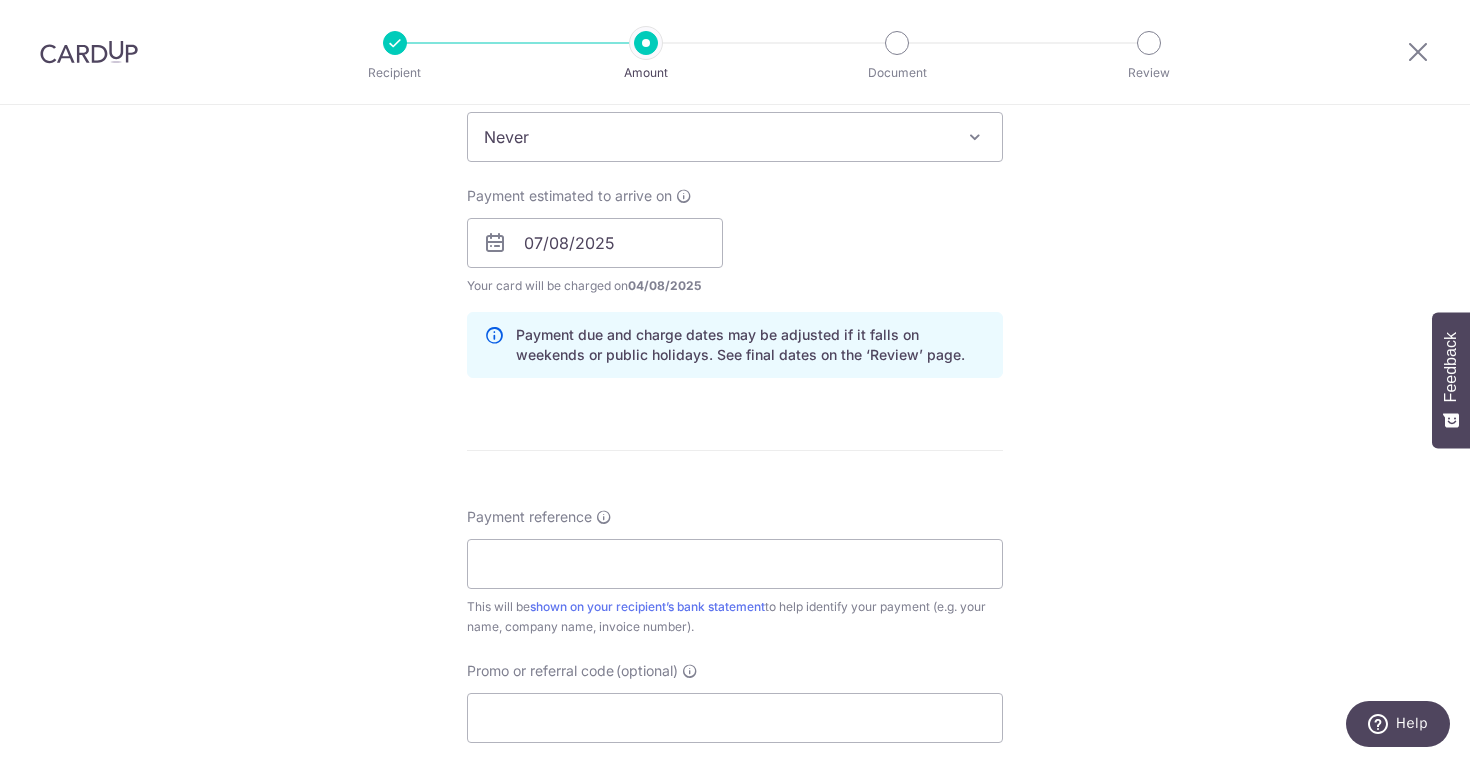 scroll, scrollTop: 851, scrollLeft: 0, axis: vertical 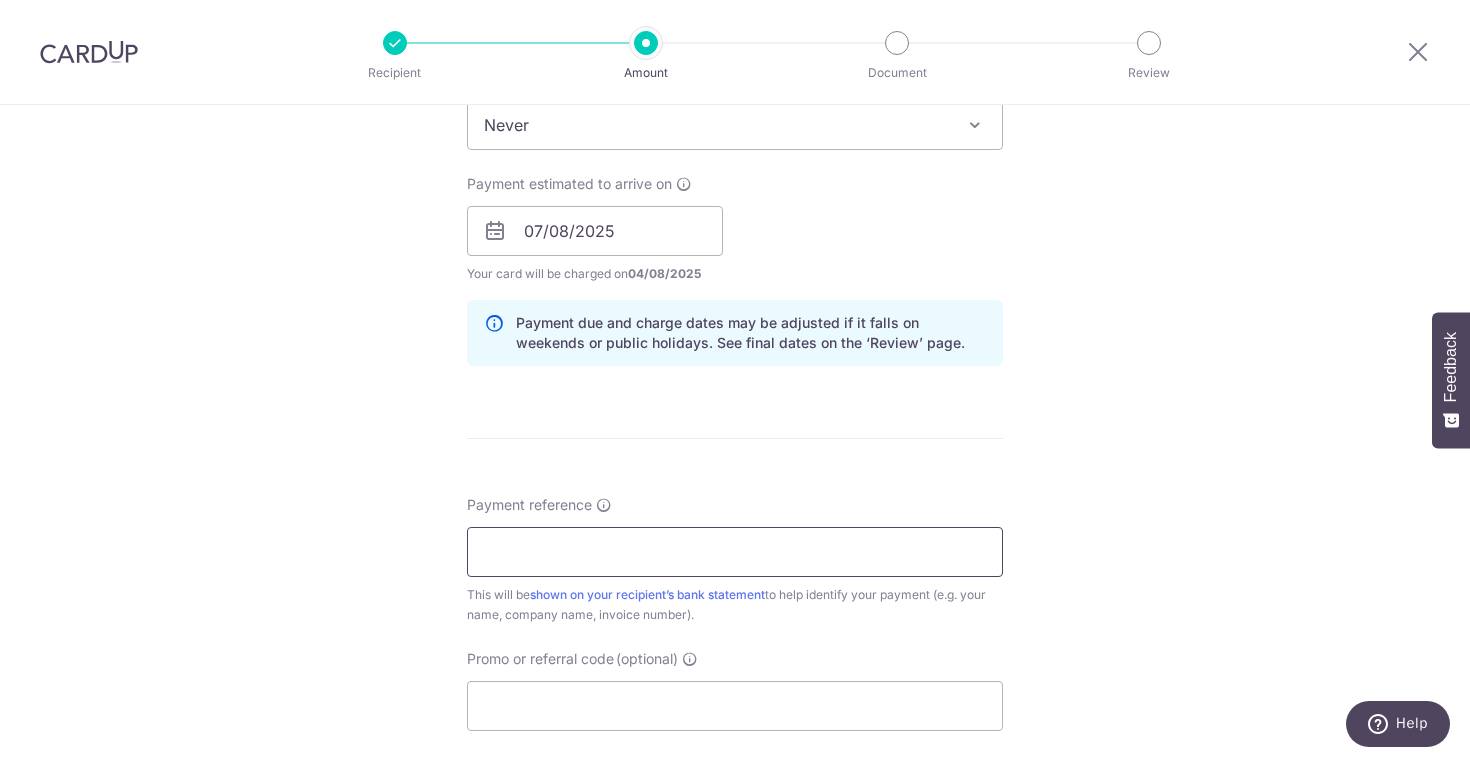 click on "Payment reference" at bounding box center (735, 552) 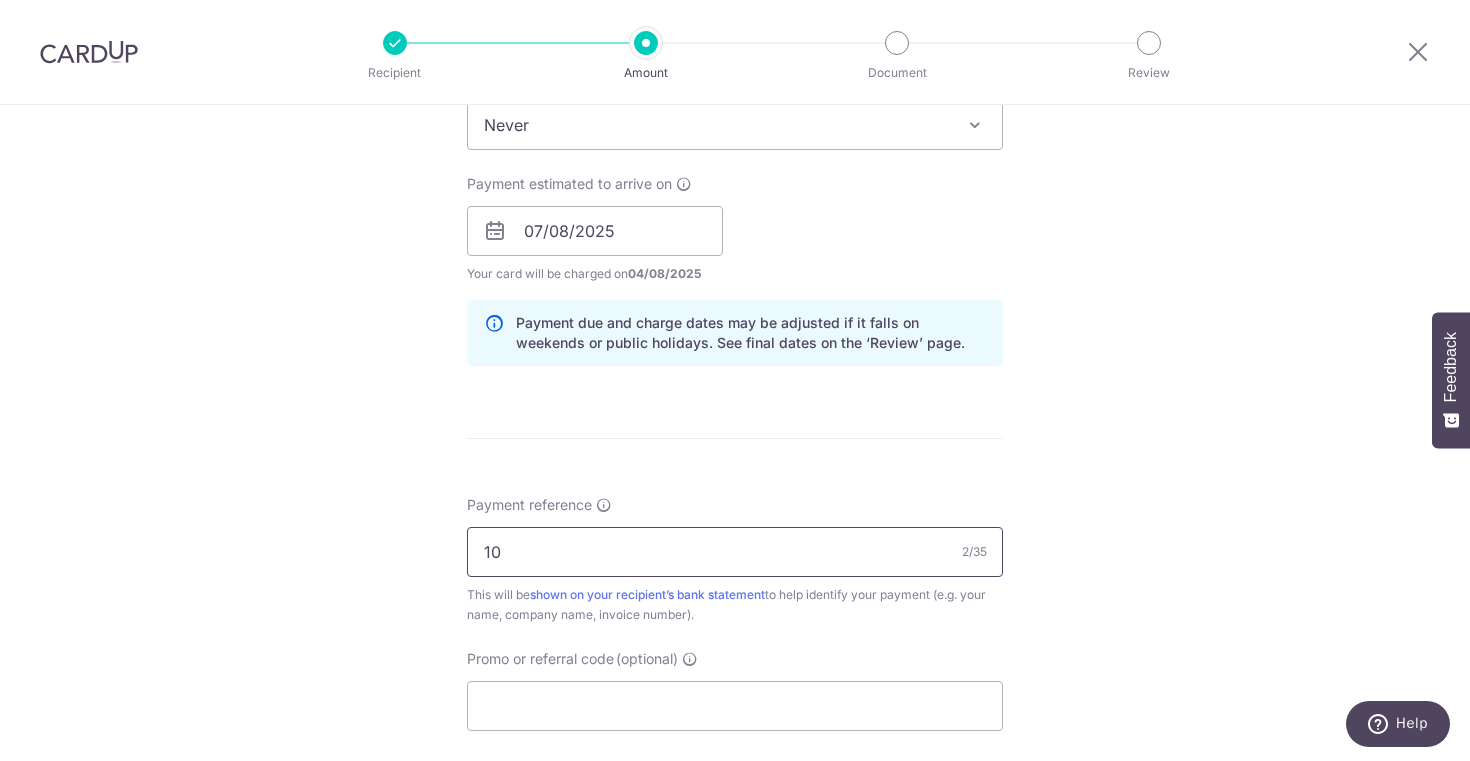 type on "1" 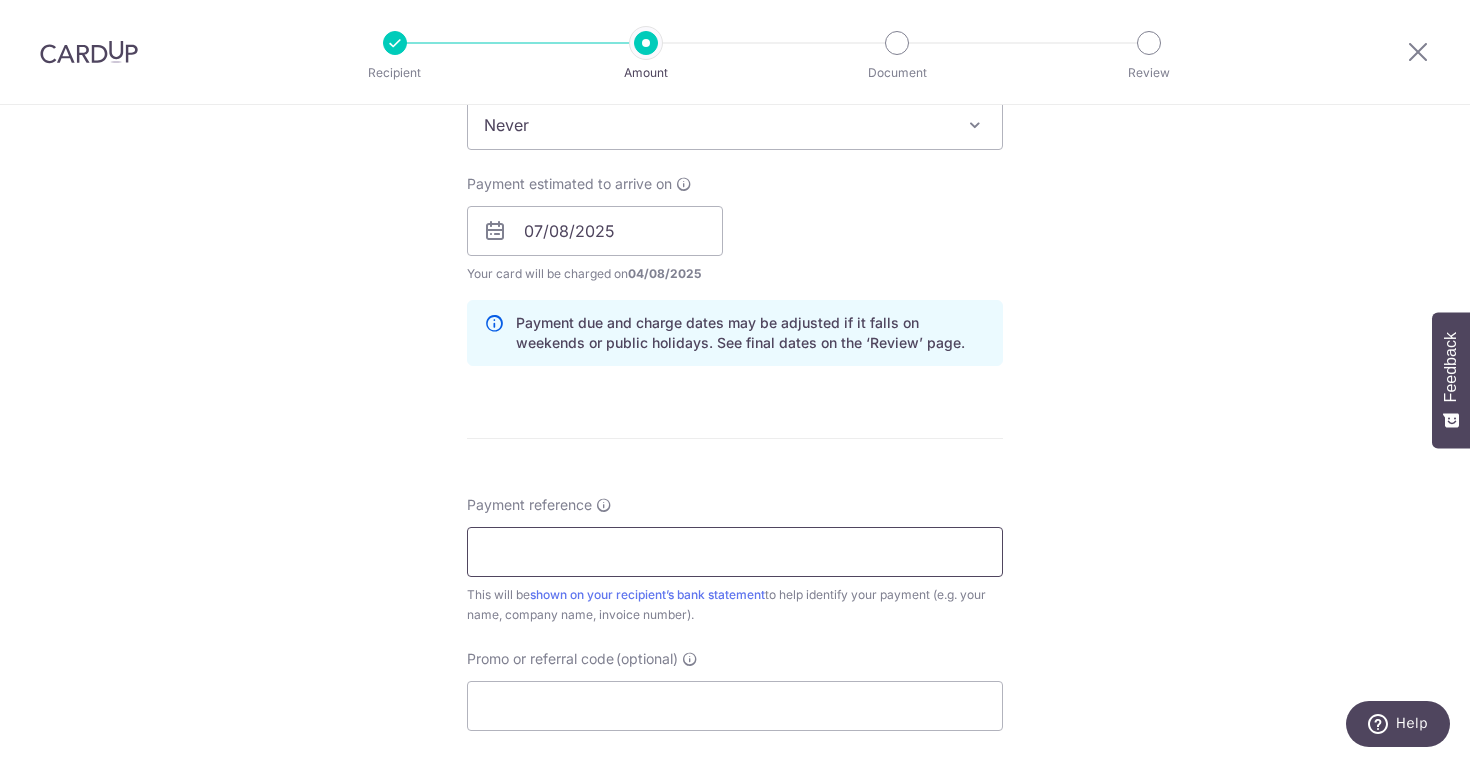 type on "B" 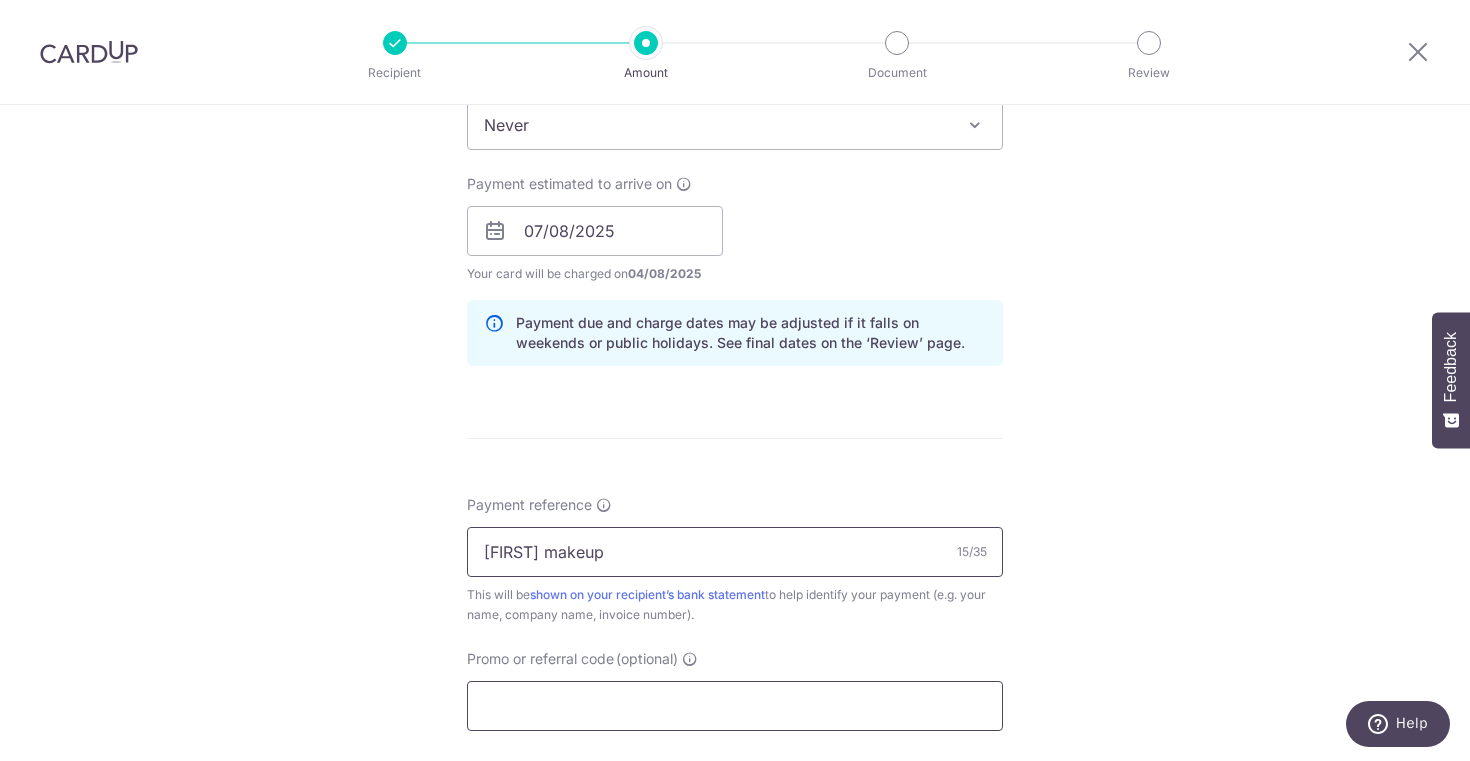 type on "Victoria makeup" 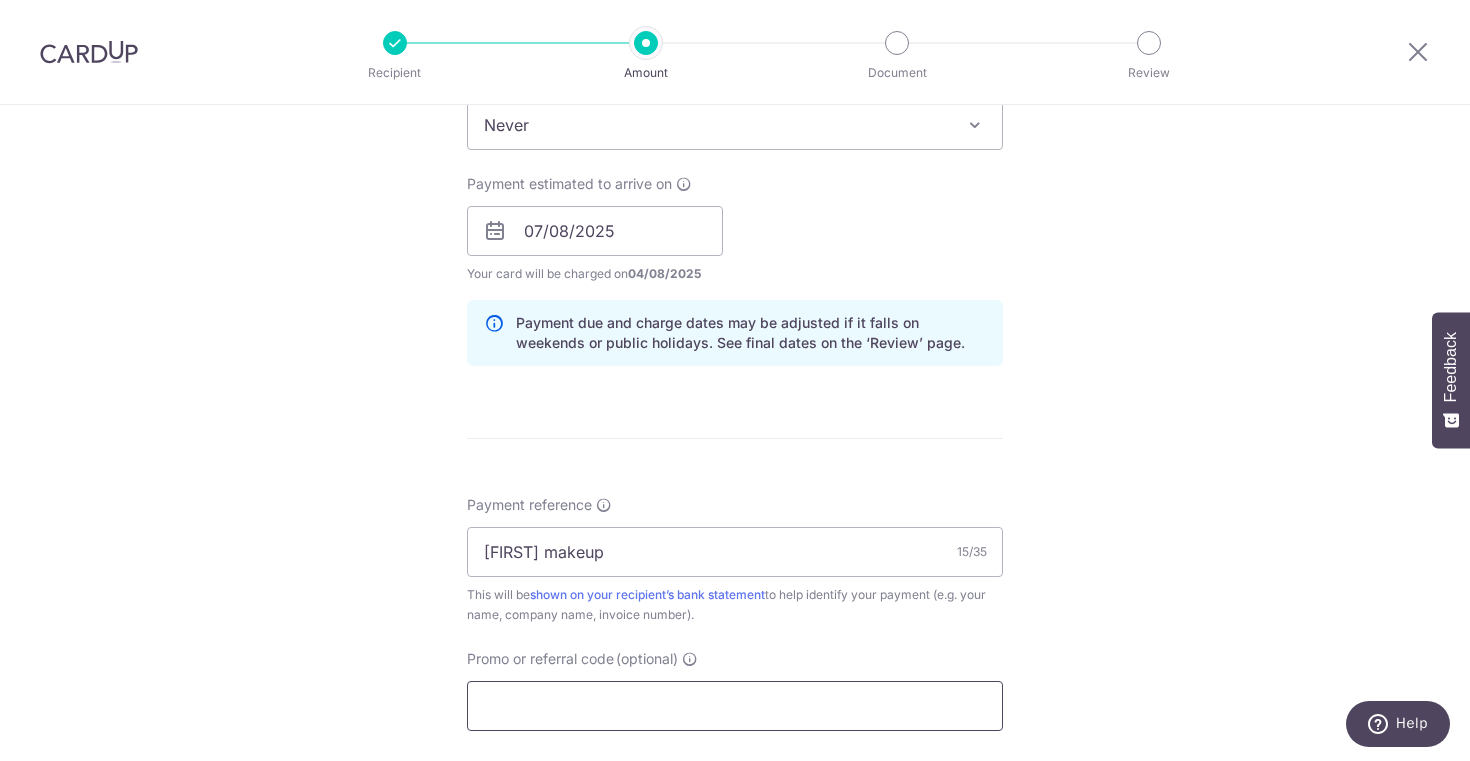 click on "Promo or referral code
(optional)" at bounding box center (735, 706) 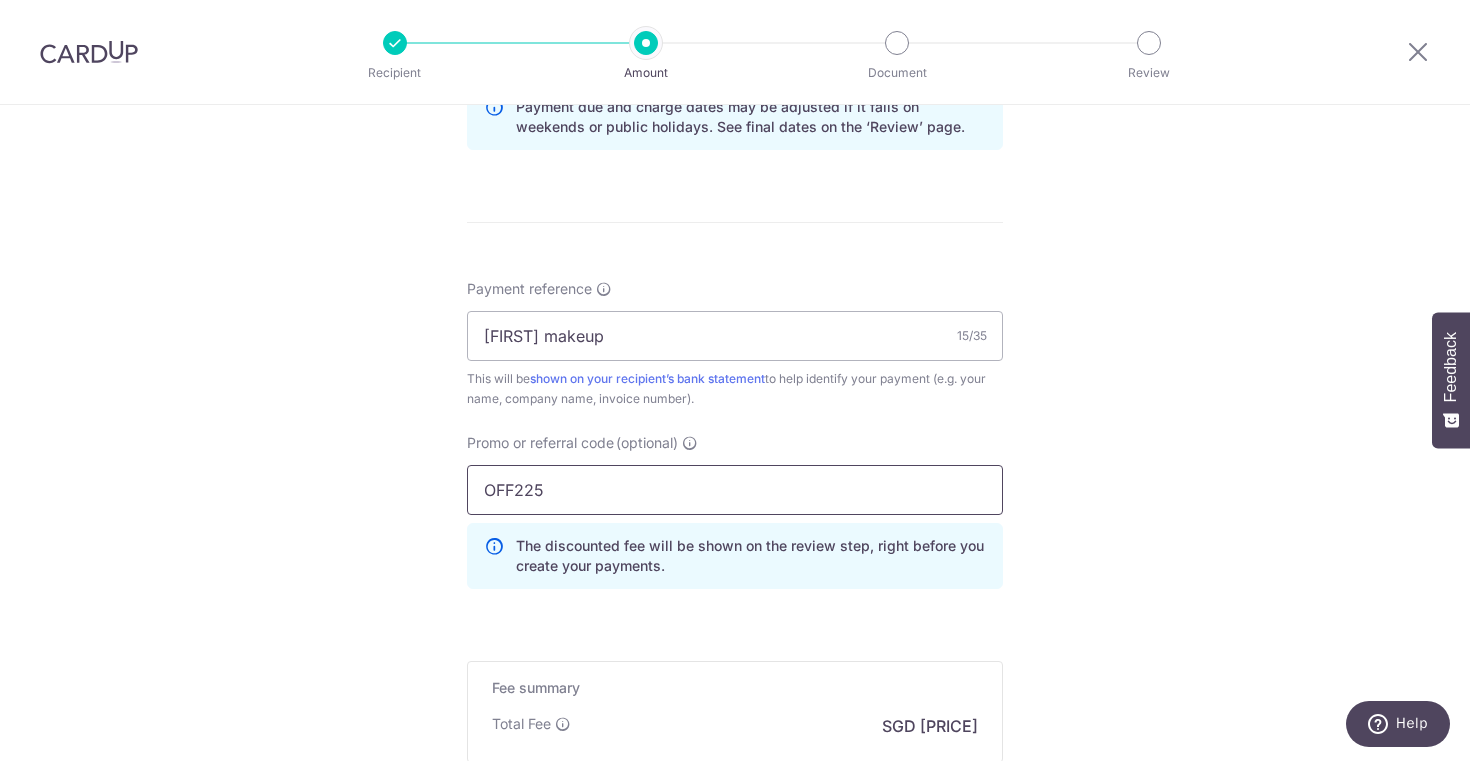 scroll, scrollTop: 1075, scrollLeft: 0, axis: vertical 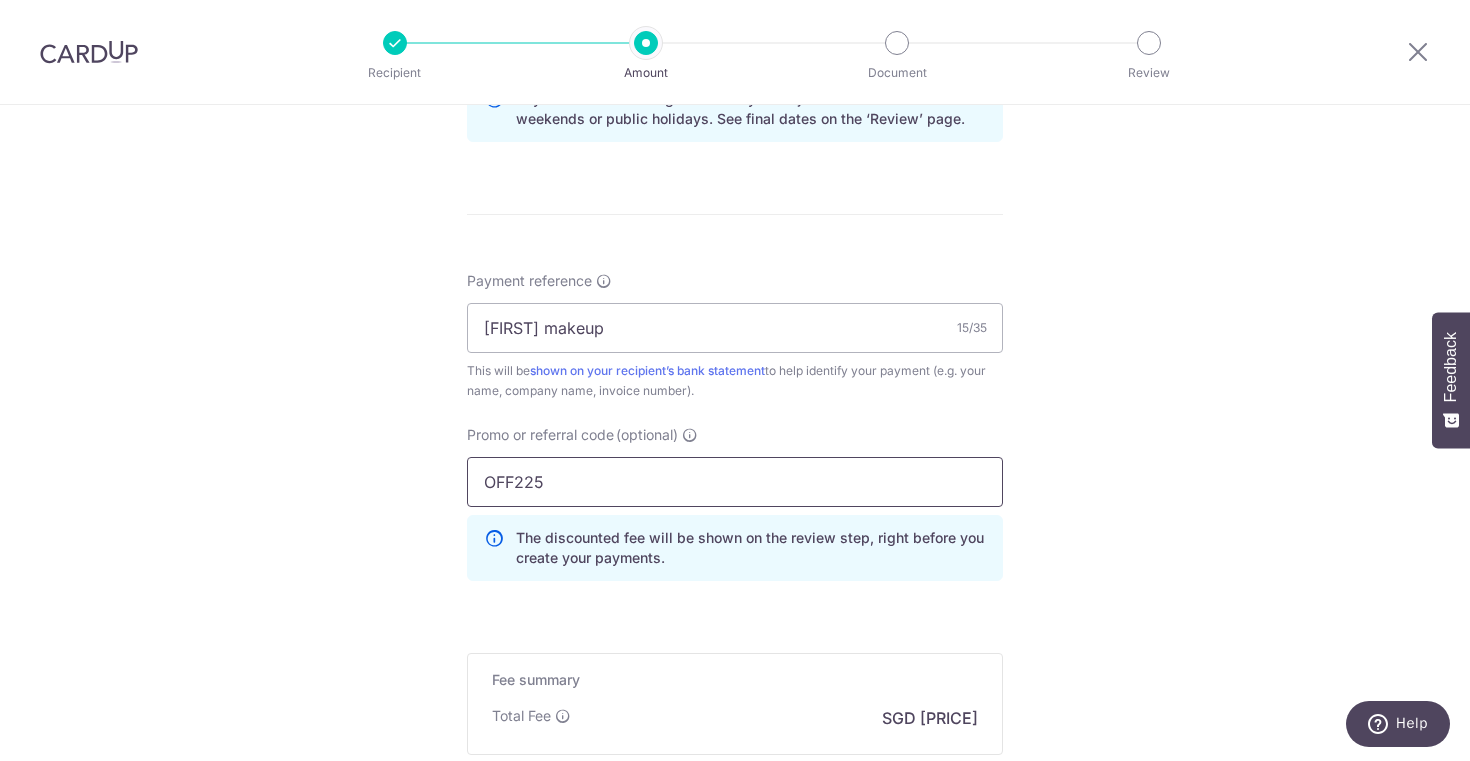 type on "OFF225" 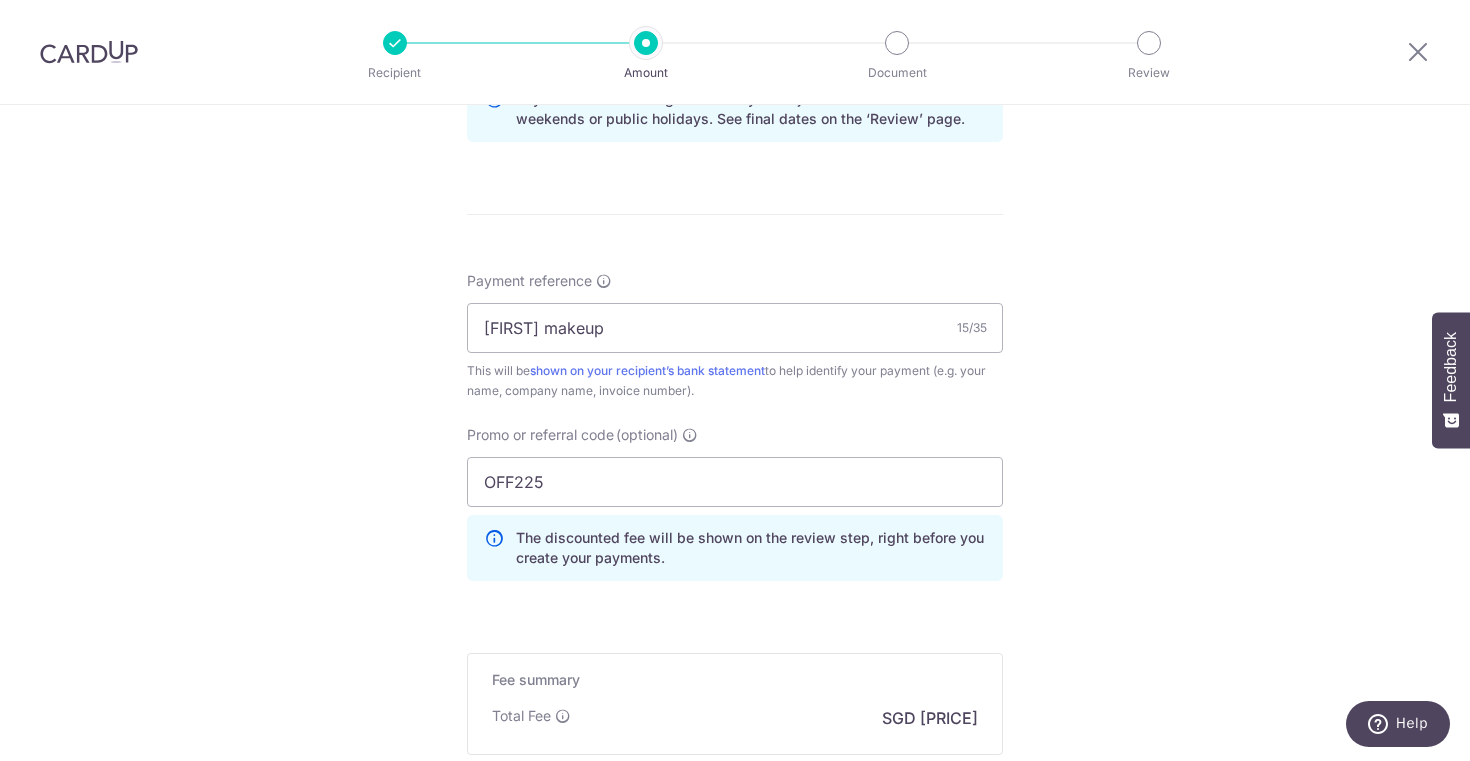 click on "Promo or referral code
(optional)
OFF225
The discounted fee will be shown on the review step, right before you create your payments.
Add" at bounding box center [735, 511] 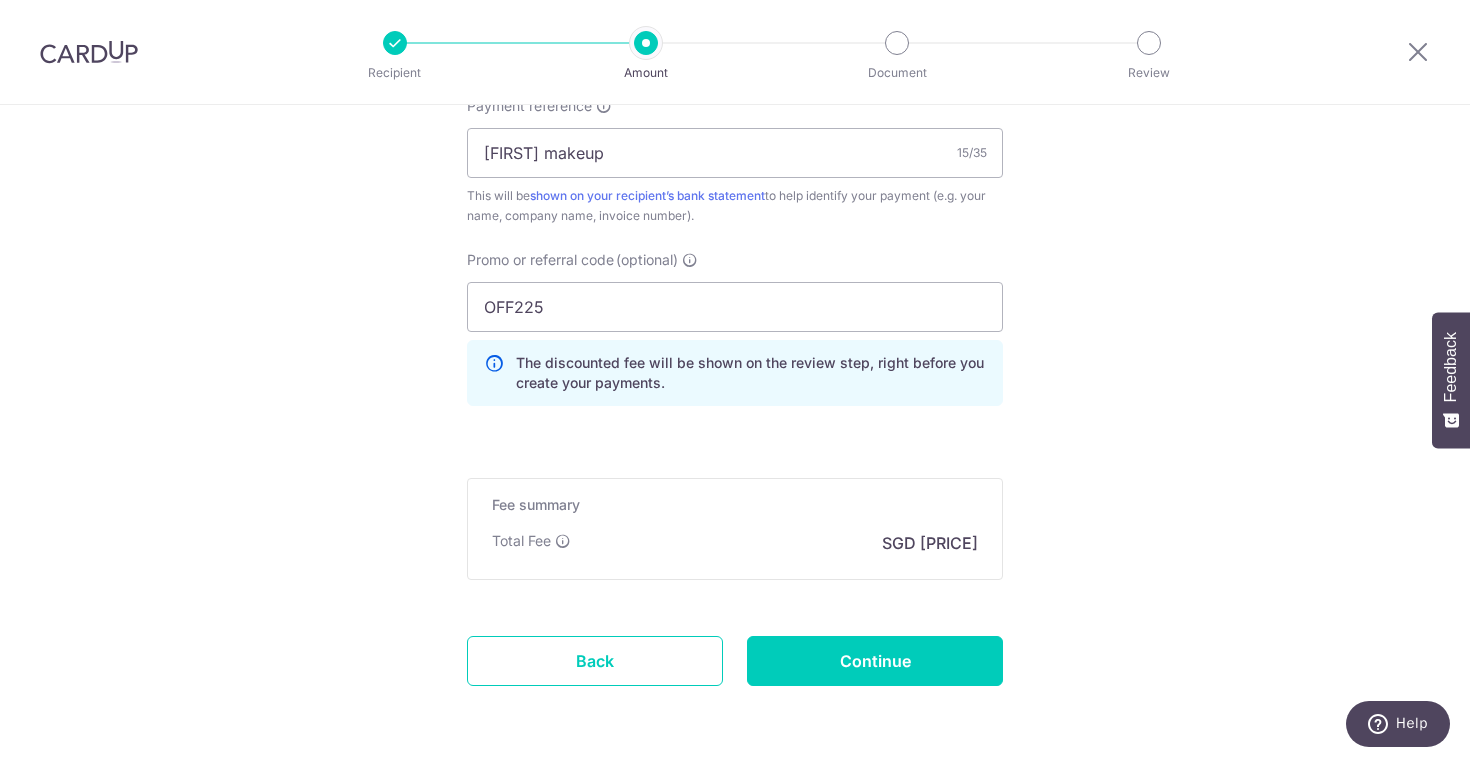 scroll, scrollTop: 1325, scrollLeft: 0, axis: vertical 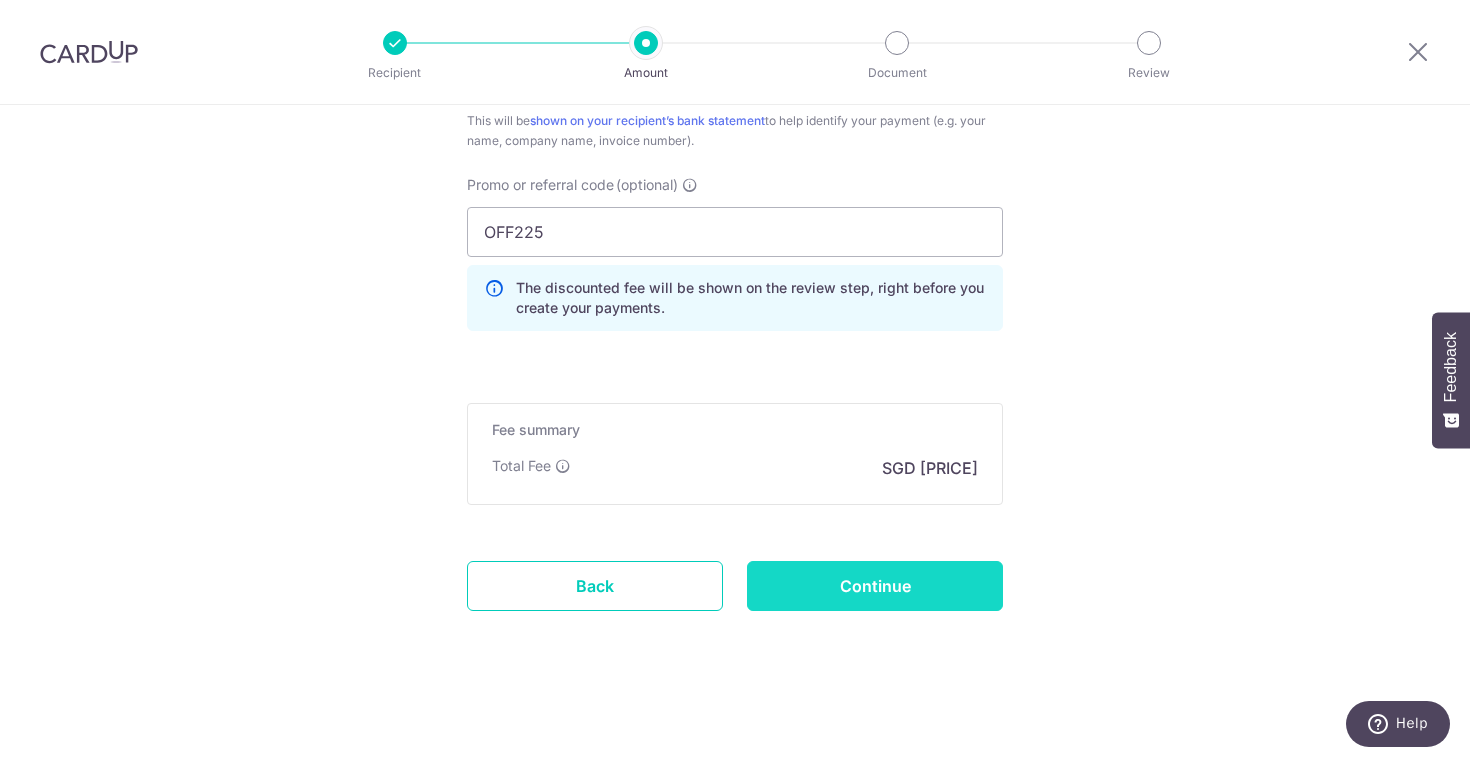 click on "Continue" at bounding box center (875, 586) 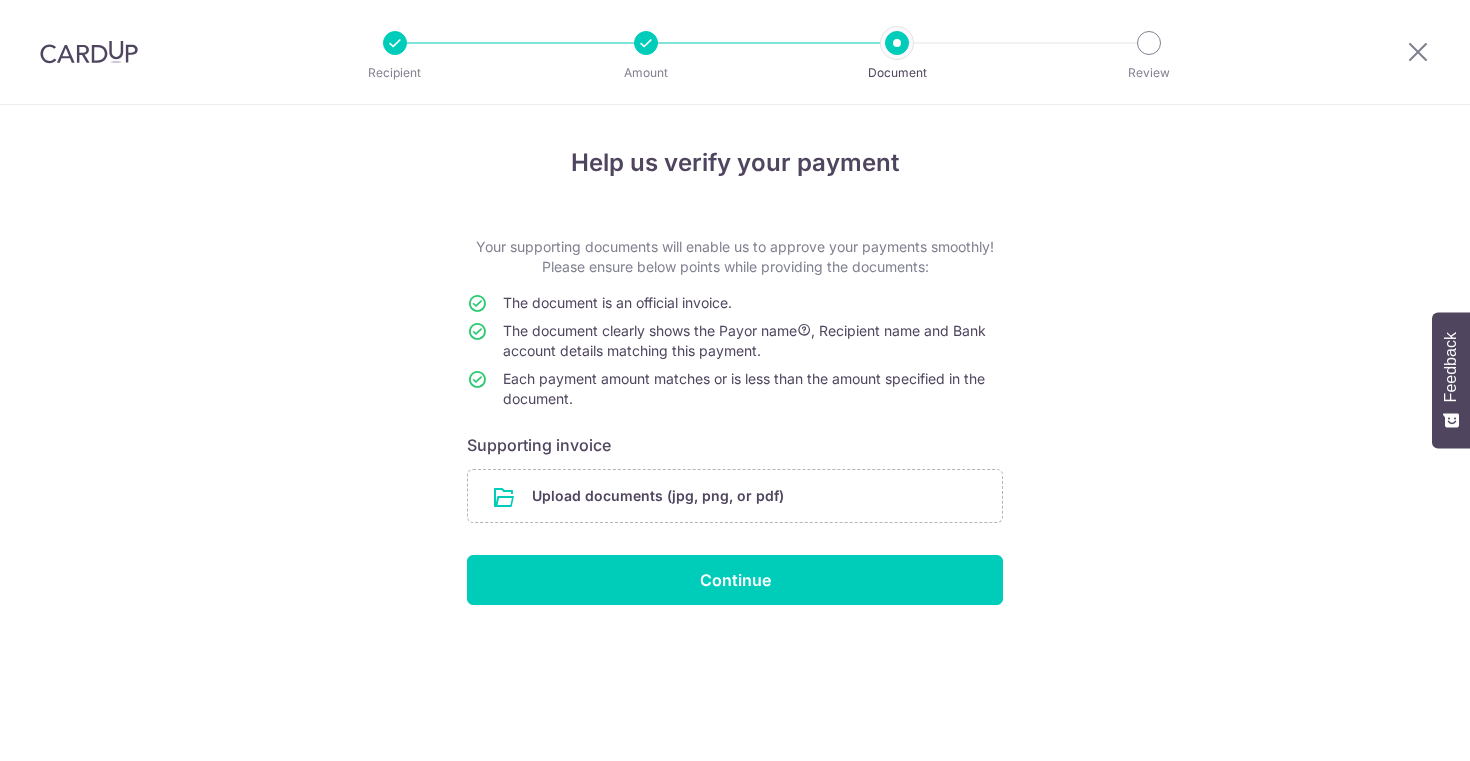 scroll, scrollTop: 0, scrollLeft: 0, axis: both 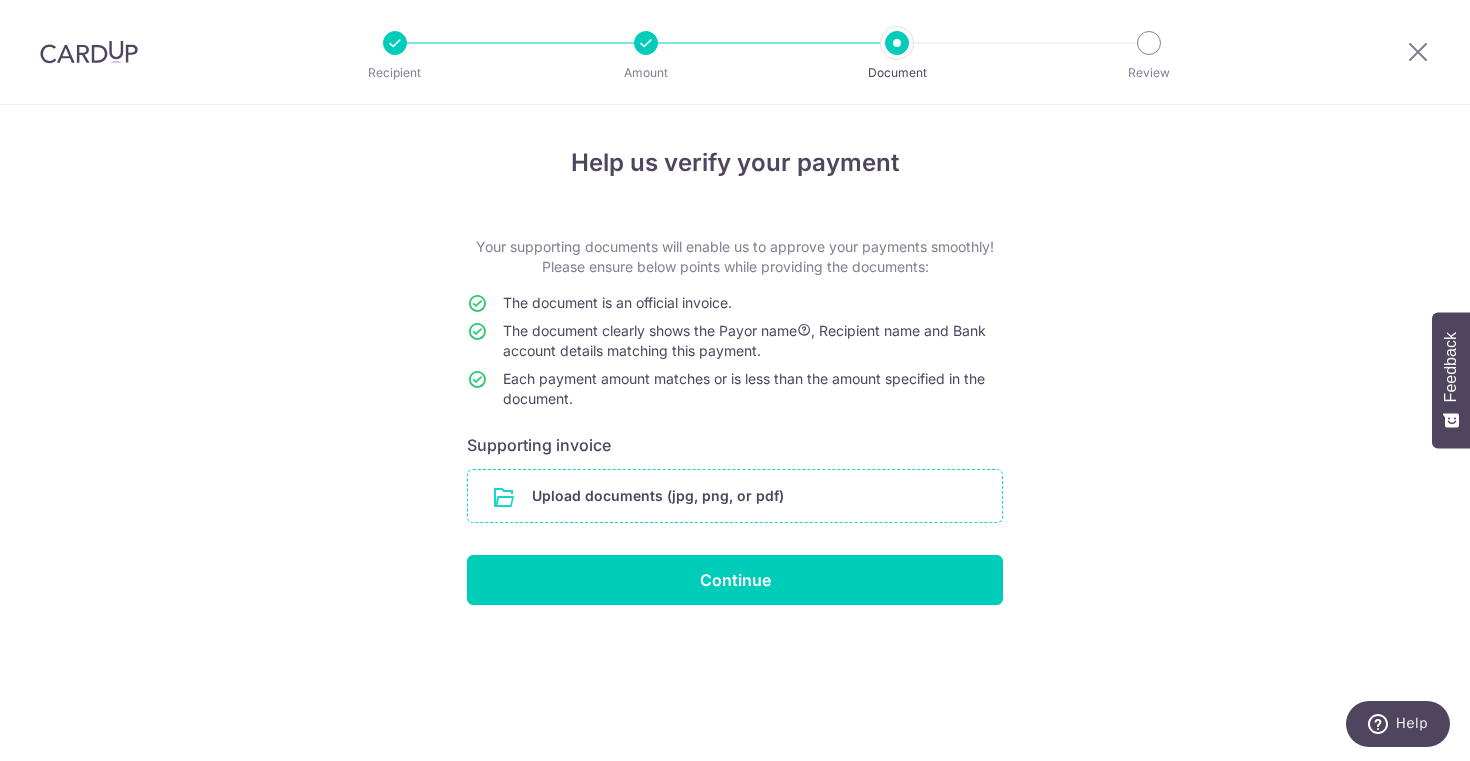 click at bounding box center (735, 496) 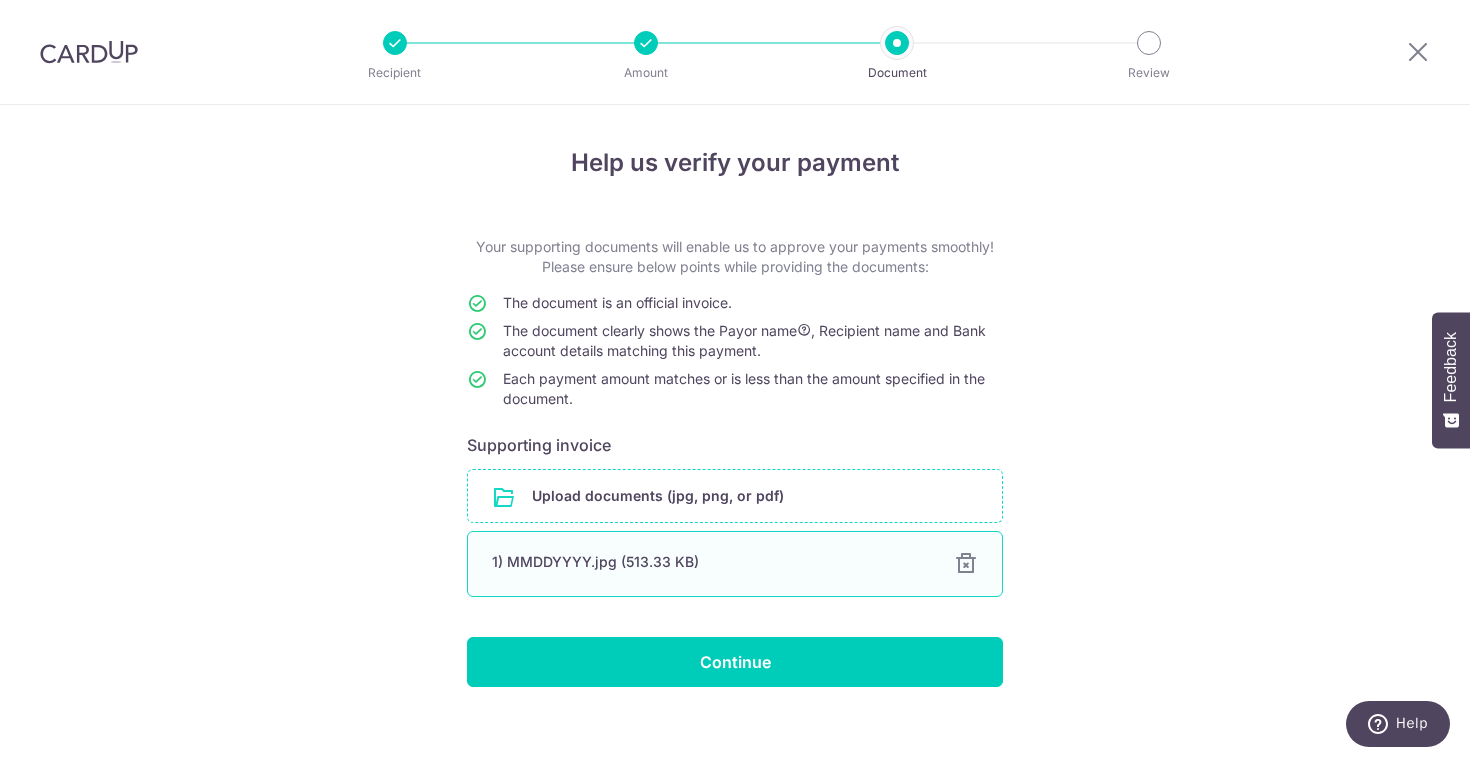 click on "1) MMDDYYYY.jpg (513.33 KB) 100% Done Download" at bounding box center (735, 564) 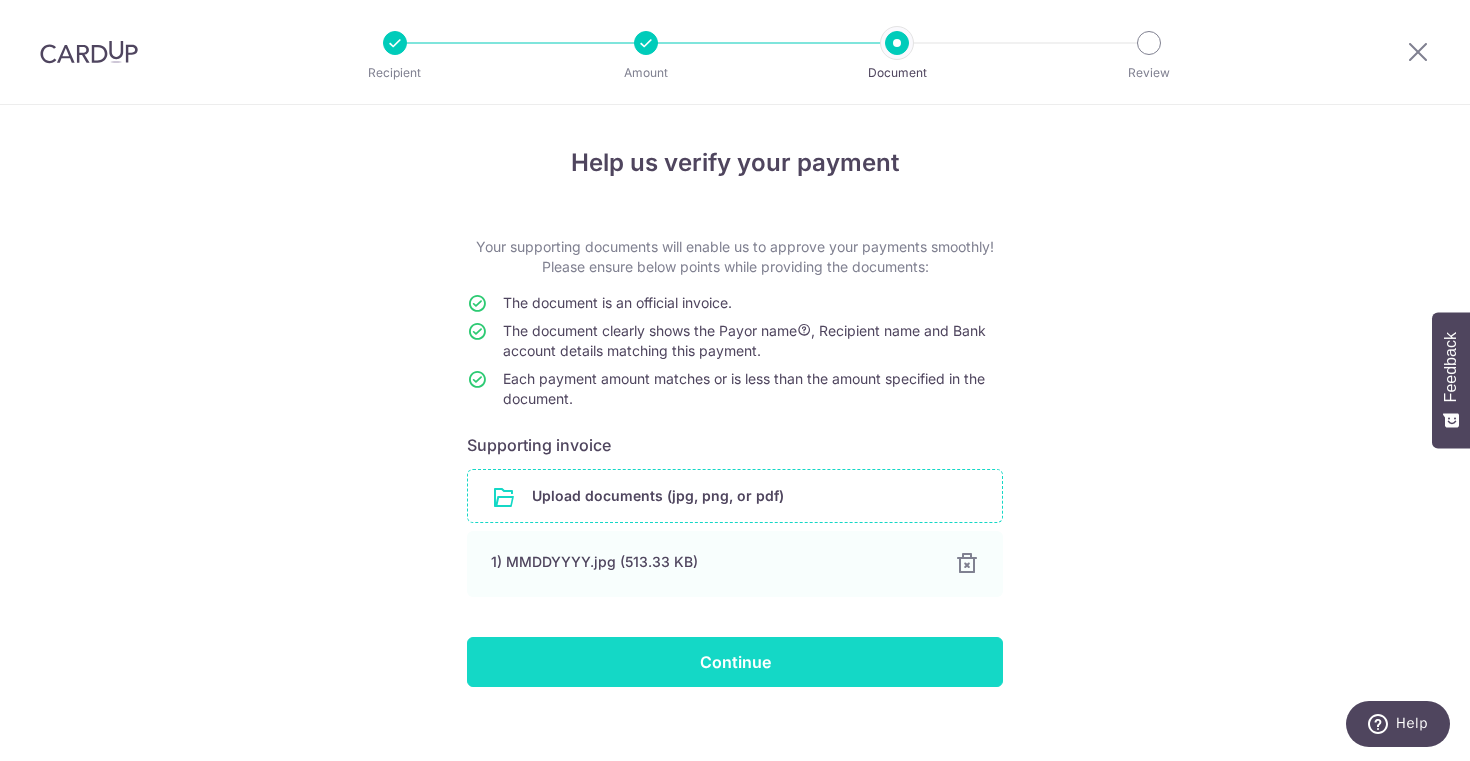 click on "Continue" at bounding box center (735, 662) 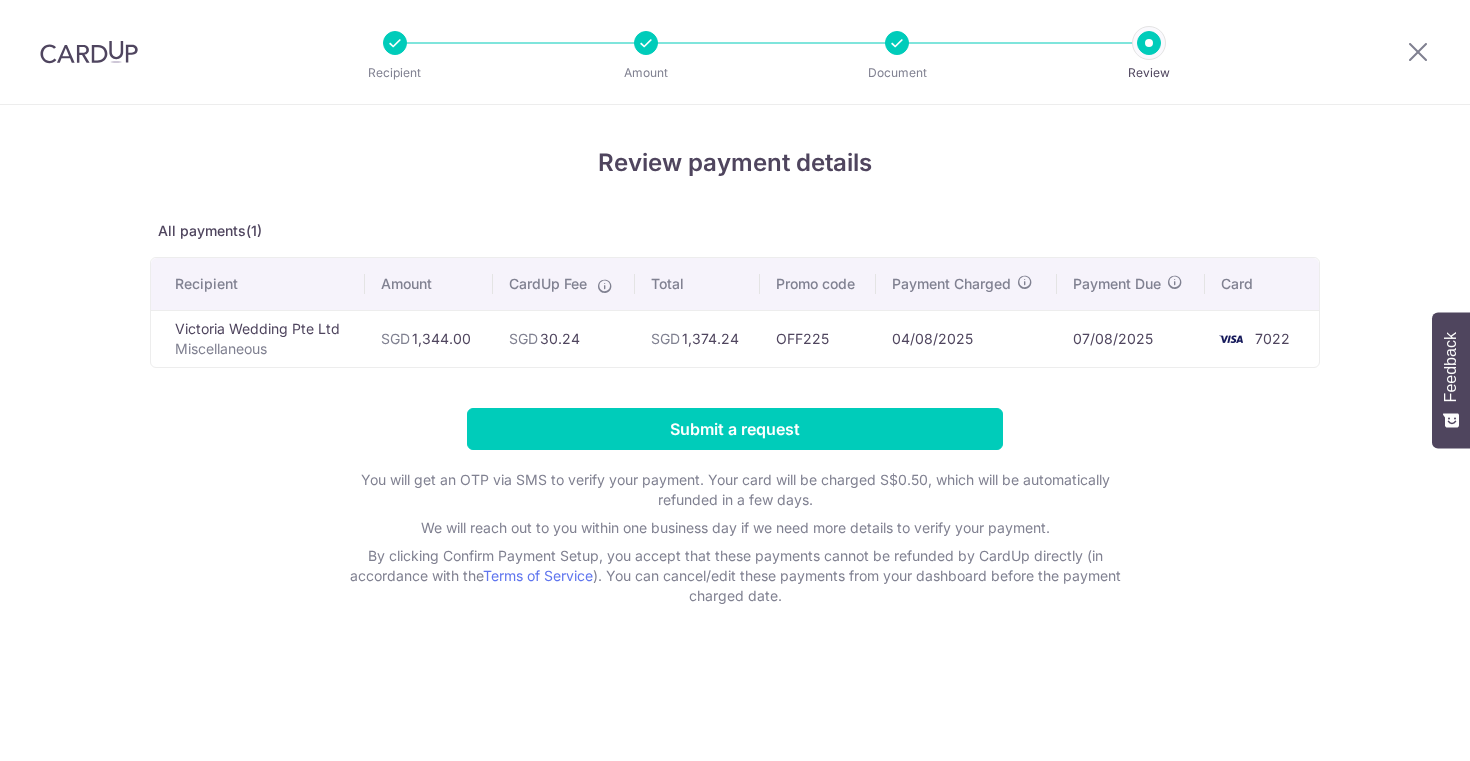 scroll, scrollTop: 0, scrollLeft: 0, axis: both 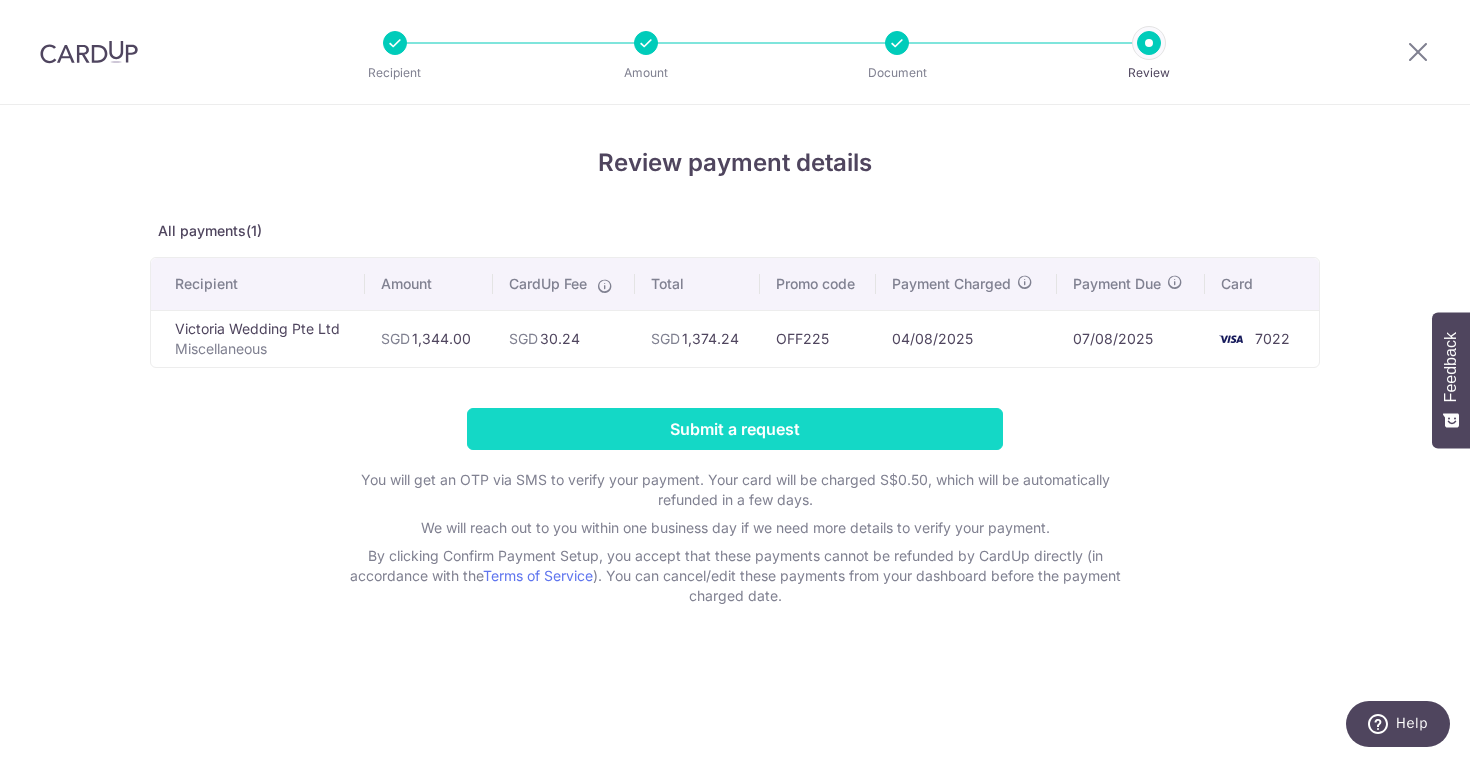 click on "Submit a request" at bounding box center [735, 429] 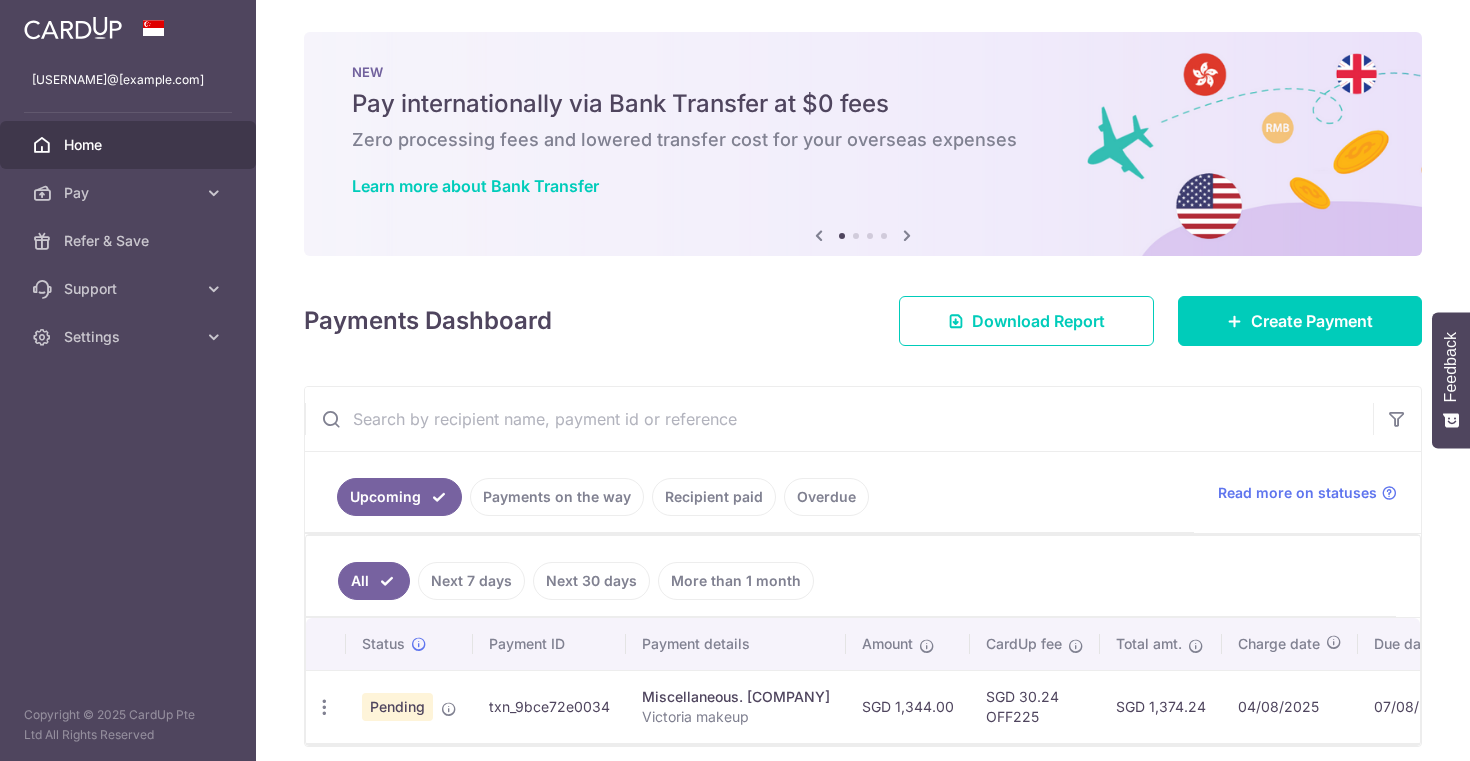 scroll, scrollTop: 0, scrollLeft: 0, axis: both 